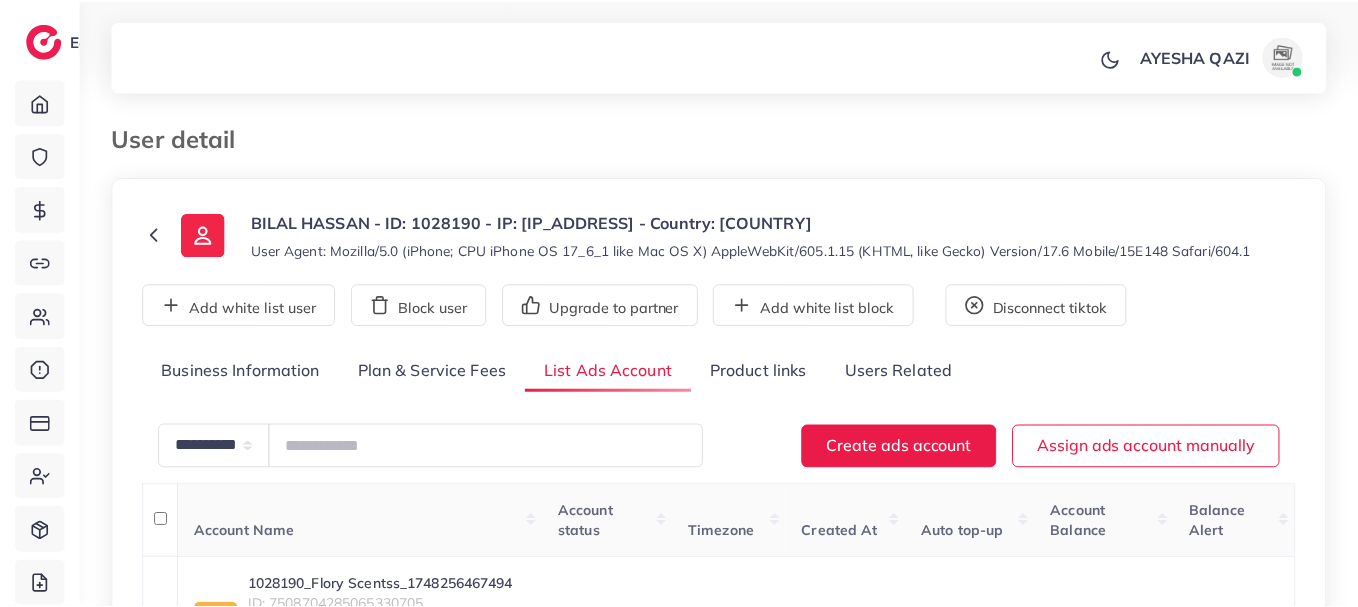 scroll, scrollTop: 0, scrollLeft: 0, axis: both 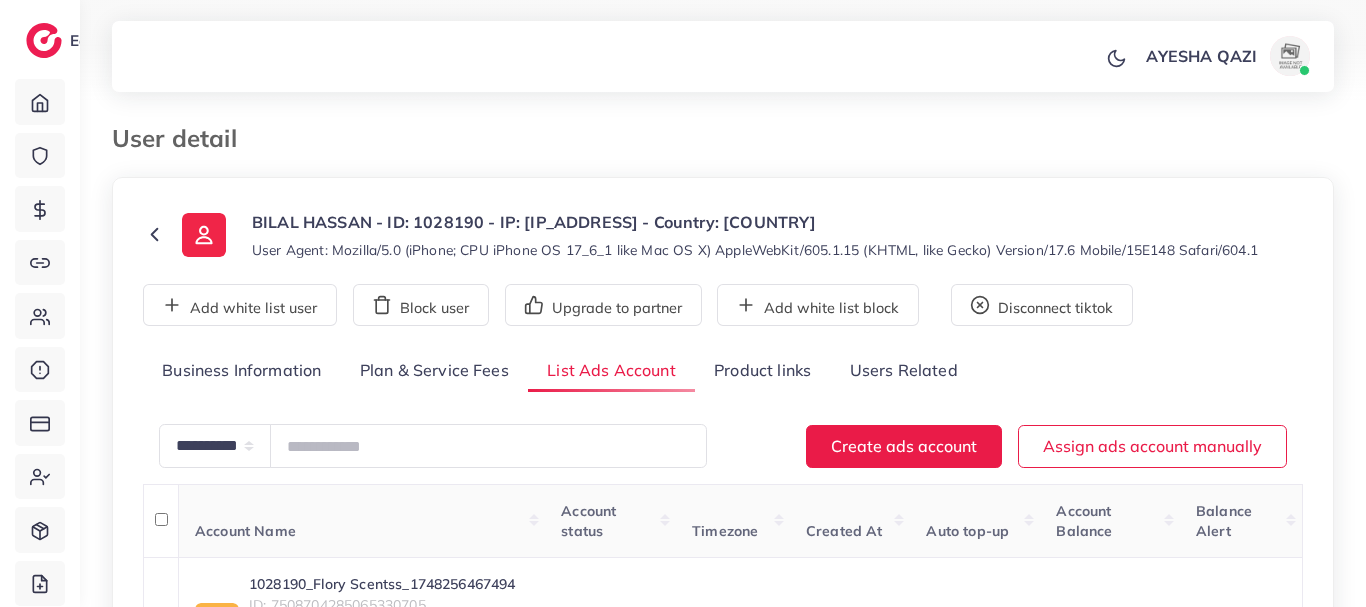 click 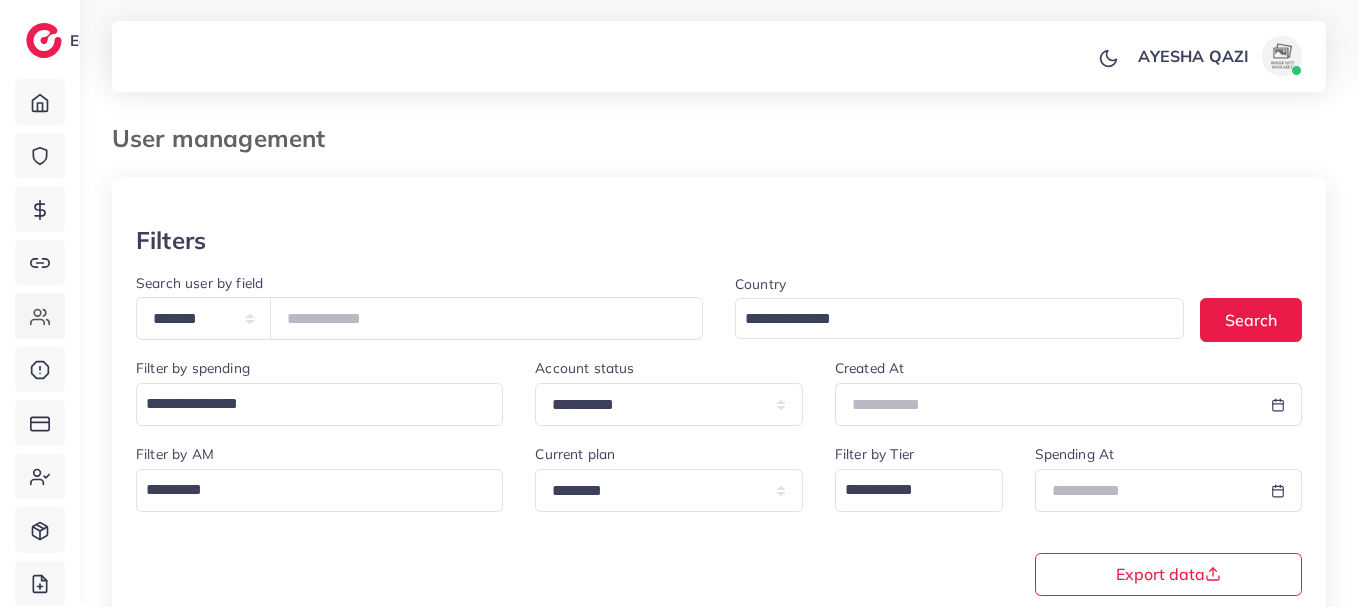 drag, startPoint x: 479, startPoint y: 295, endPoint x: 467, endPoint y: 312, distance: 20.808653 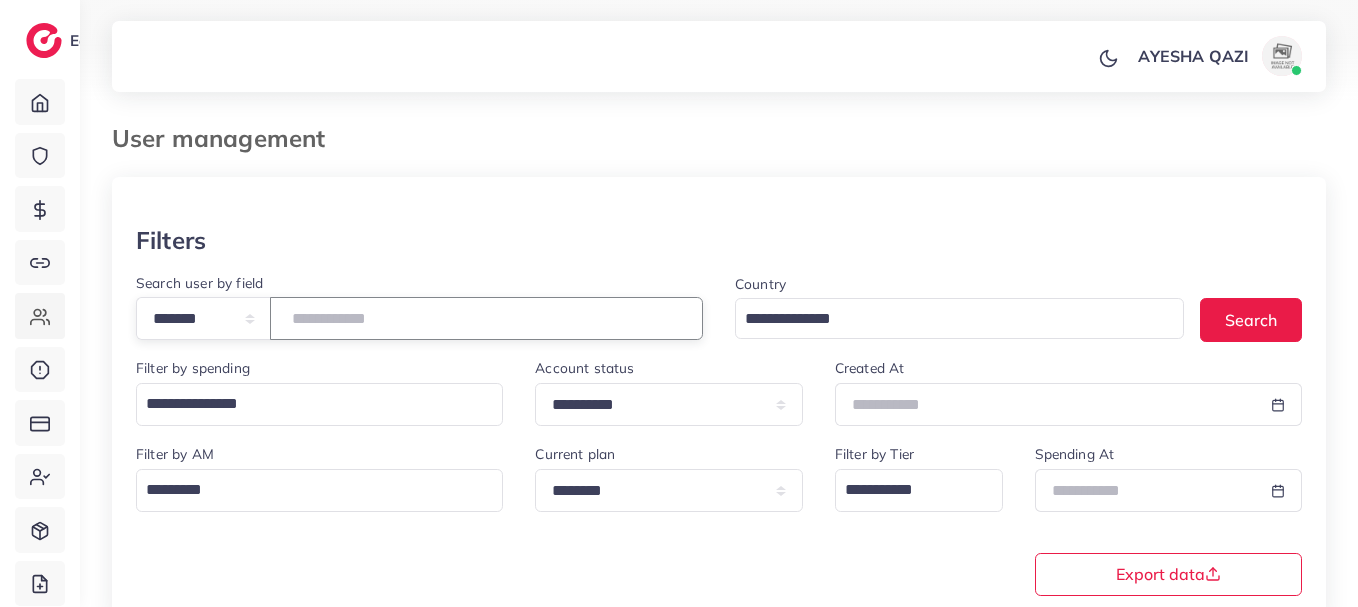 click at bounding box center (486, 318) 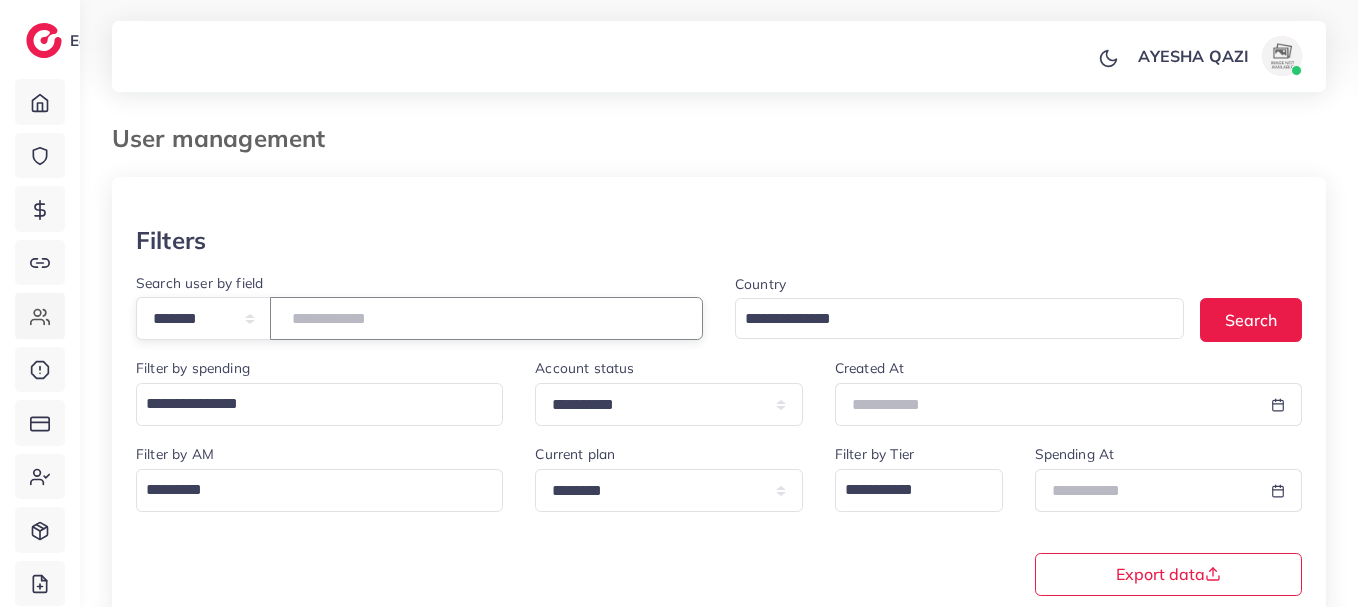 scroll, scrollTop: 350, scrollLeft: 0, axis: vertical 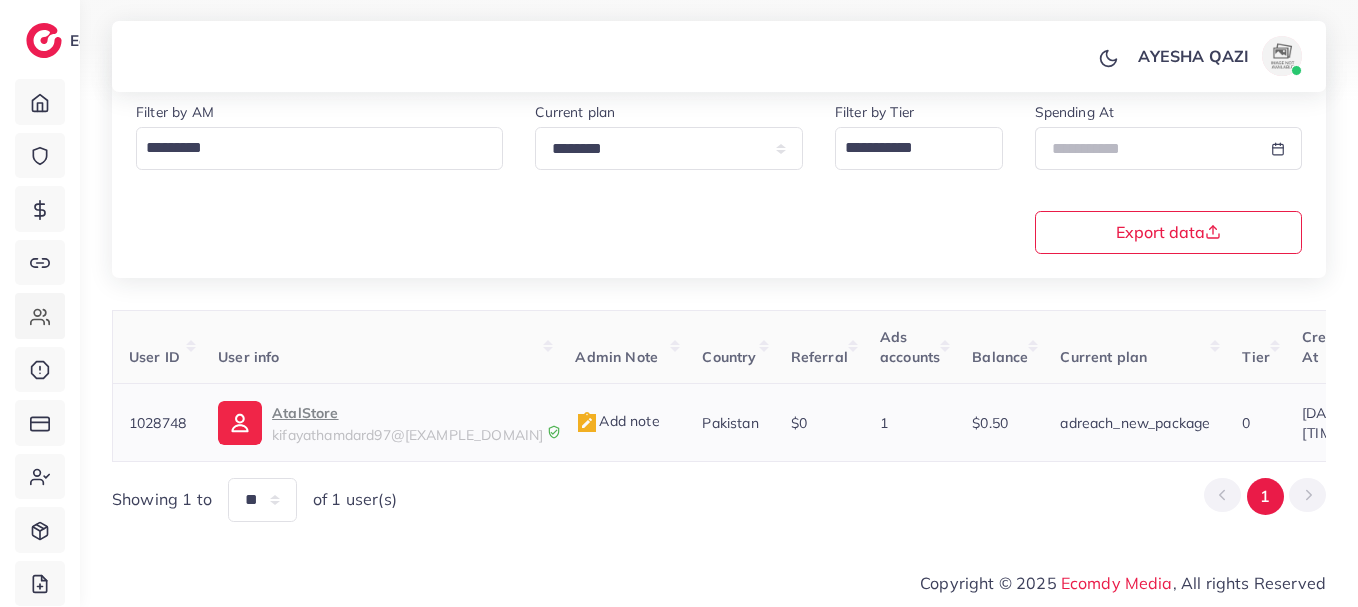 type on "*******" 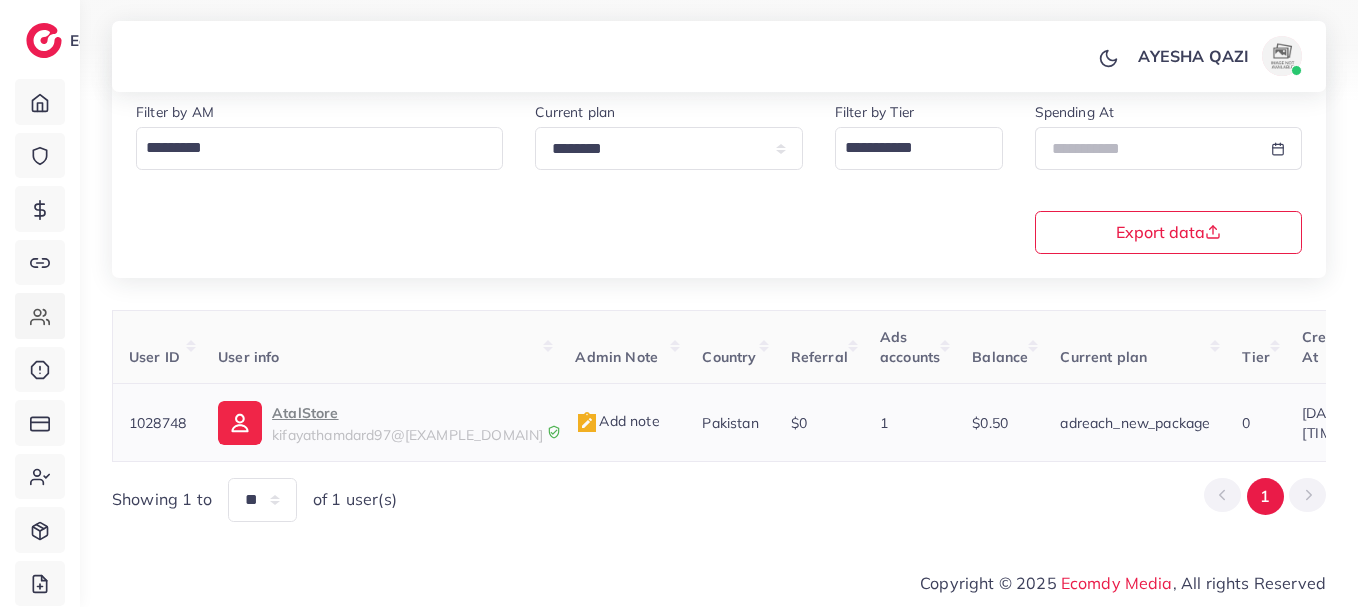 click on "AtalStore" at bounding box center [407, 413] 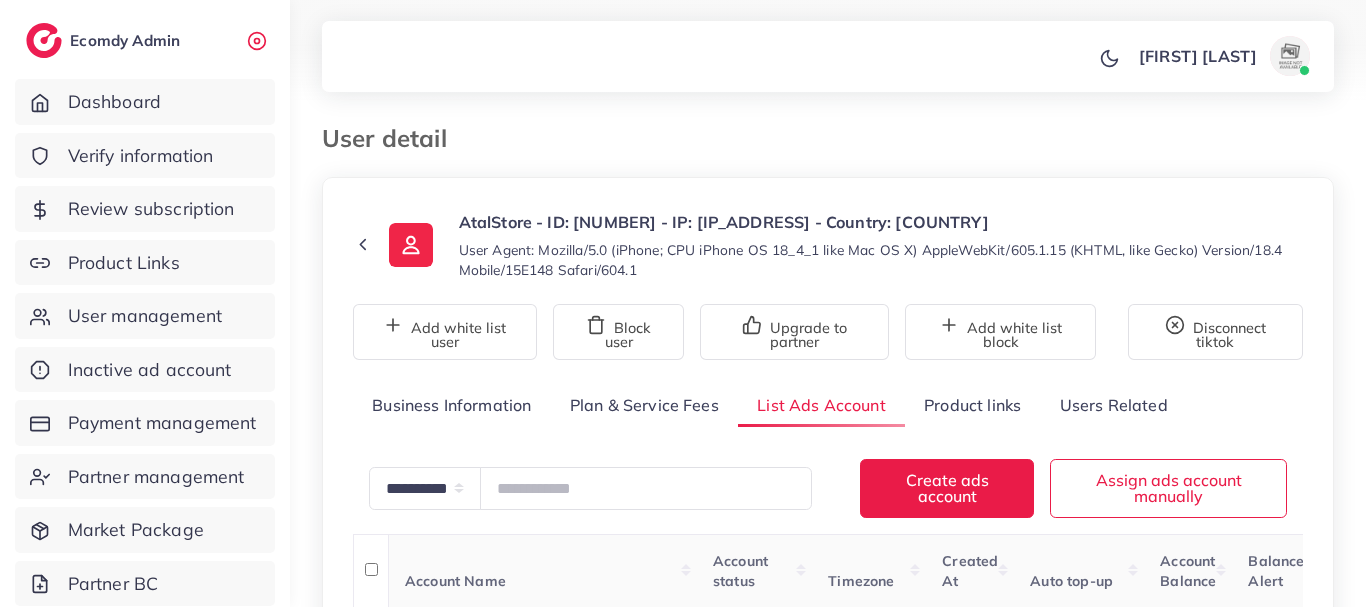 scroll, scrollTop: 0, scrollLeft: 0, axis: both 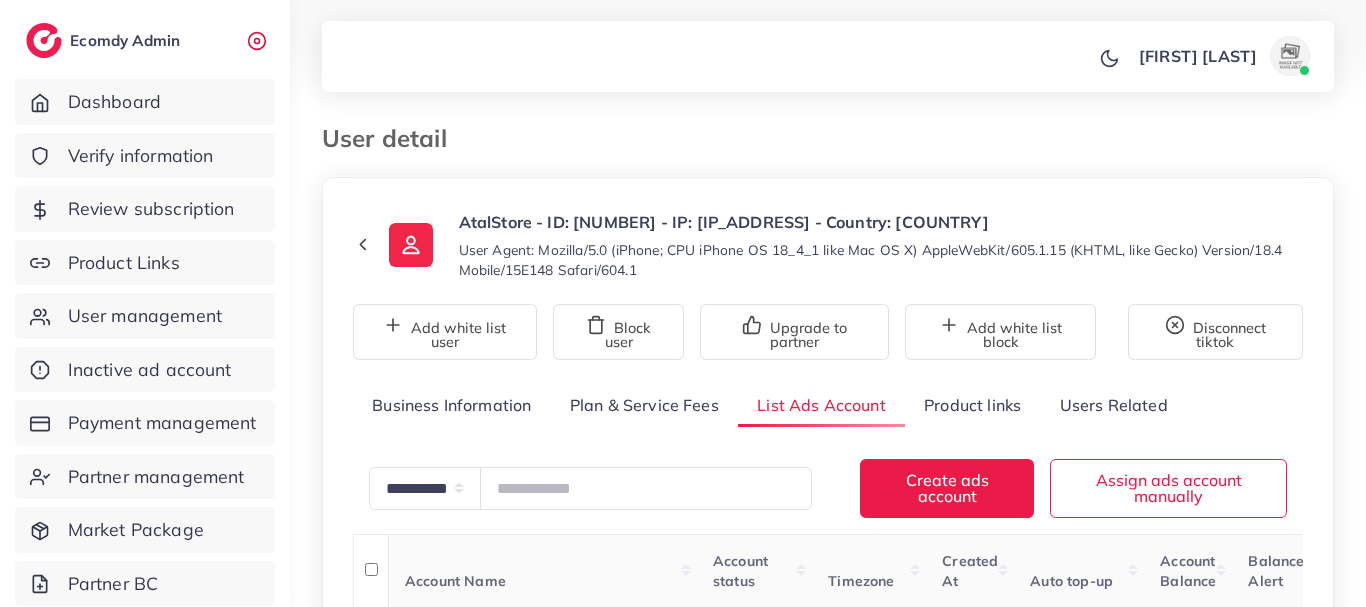 click 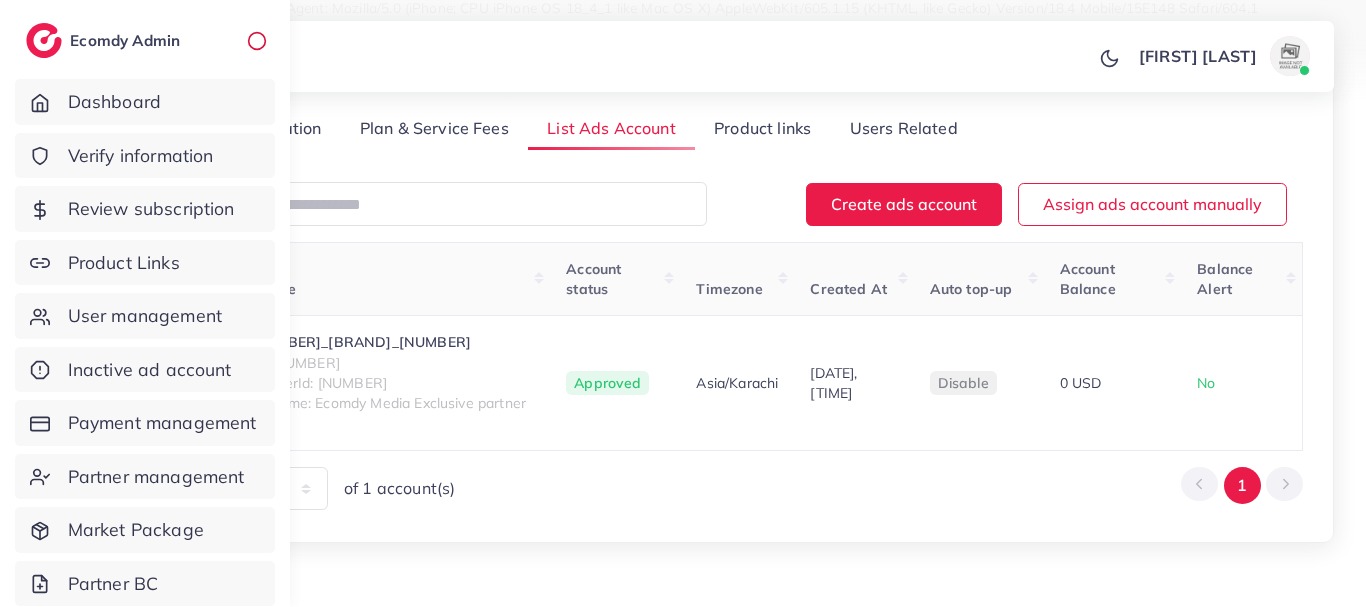 scroll, scrollTop: 280, scrollLeft: 0, axis: vertical 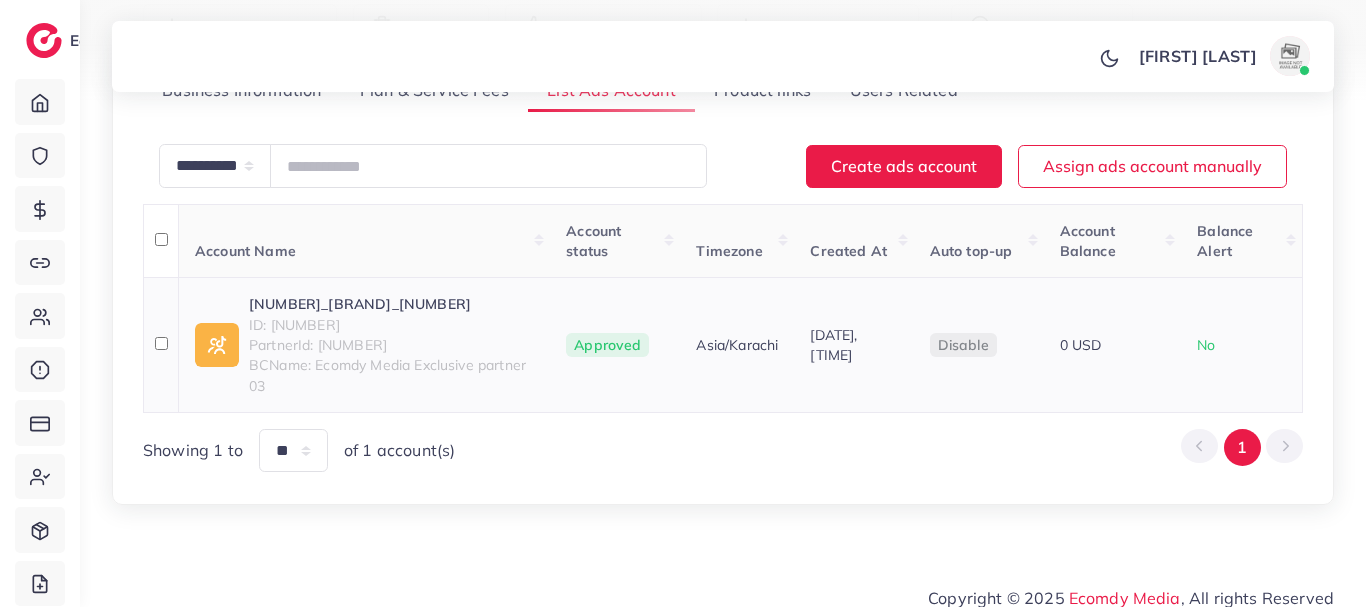 click on "1028748_atal.store_1747508730442" at bounding box center [391, 304] 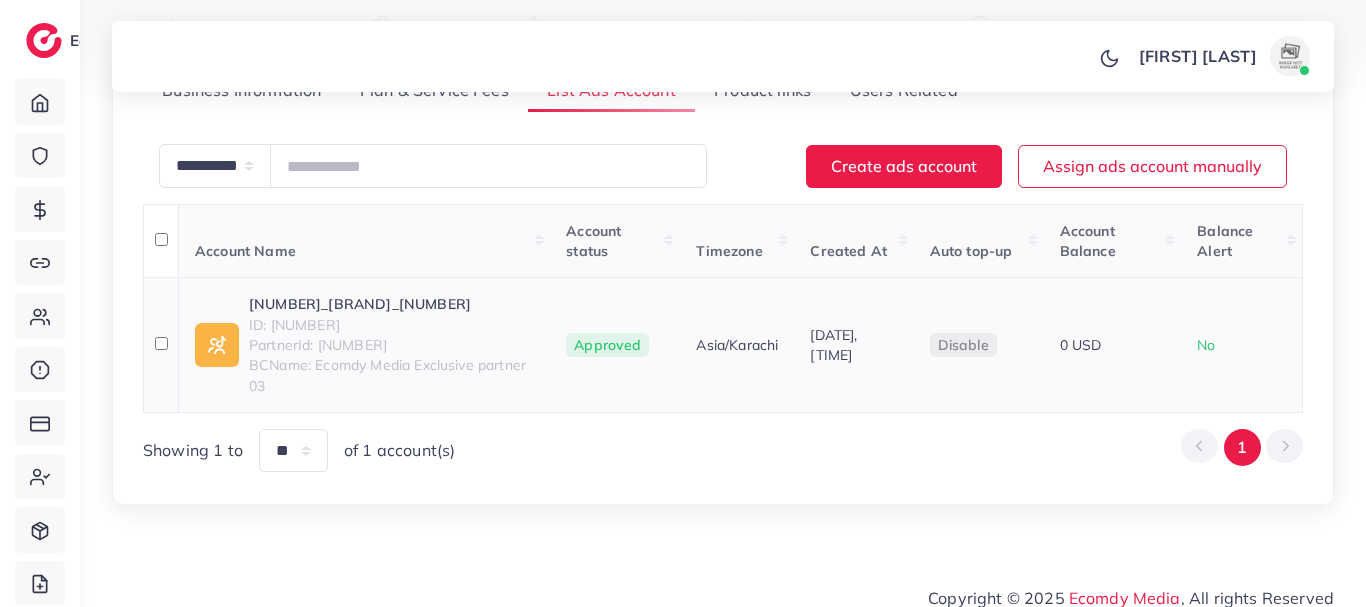 drag, startPoint x: 270, startPoint y: 328, endPoint x: 486, endPoint y: 326, distance: 216.00926 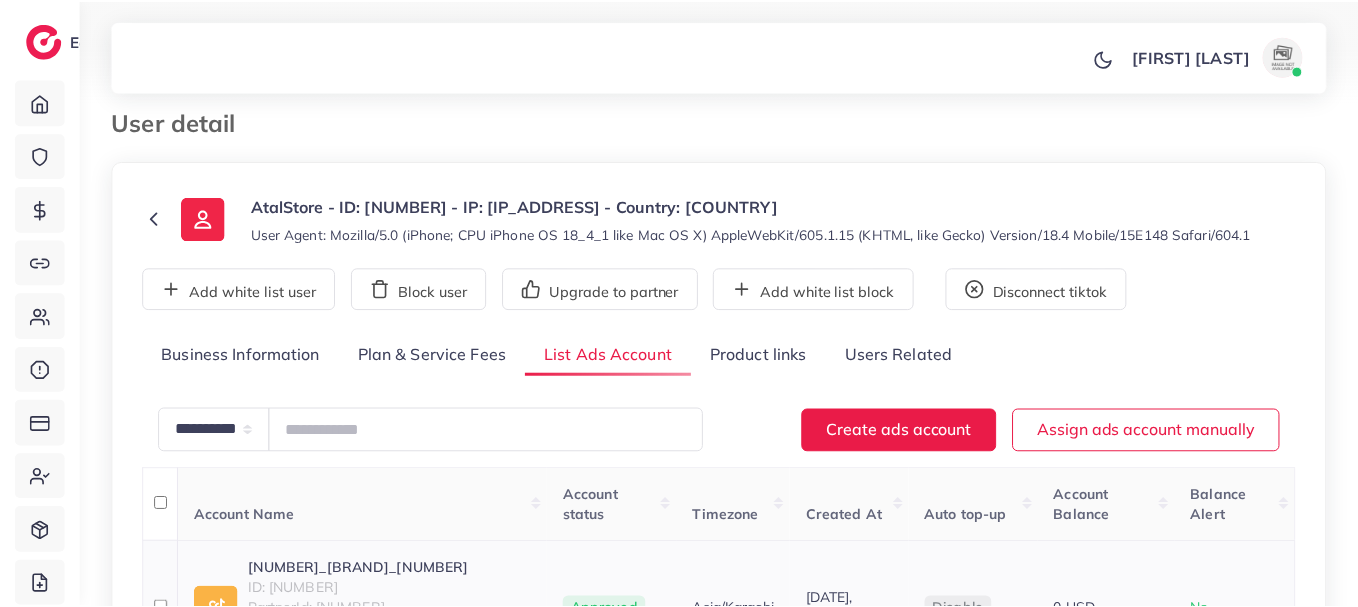 scroll, scrollTop: 0, scrollLeft: 0, axis: both 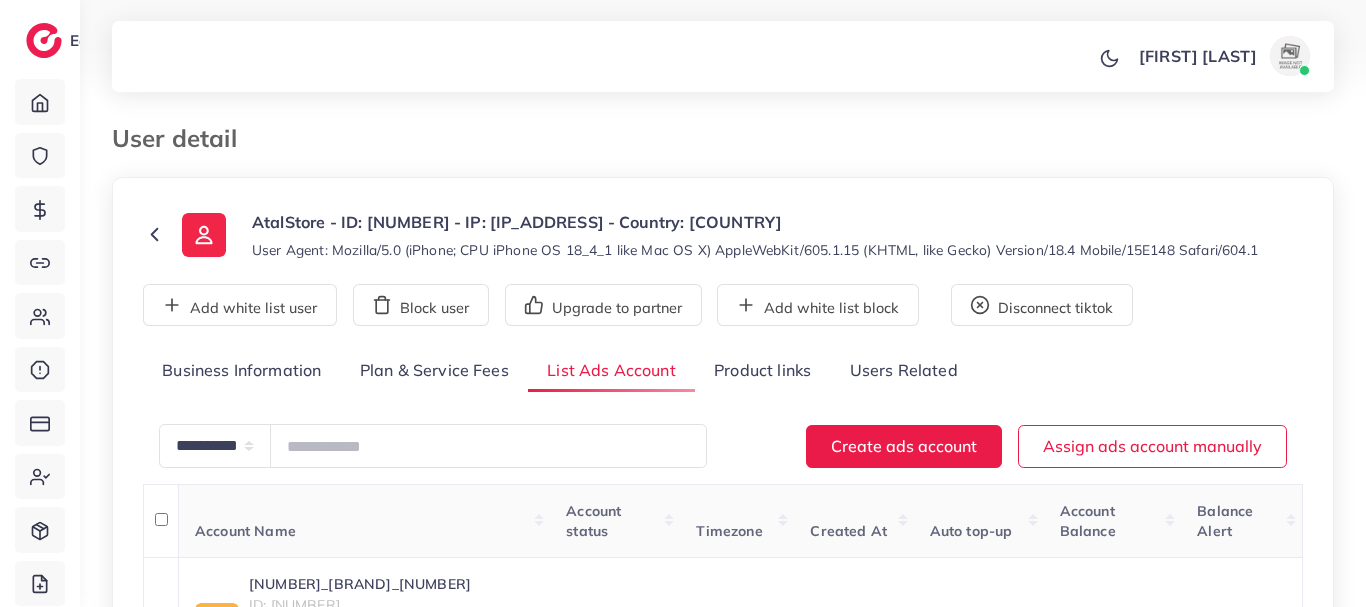 click 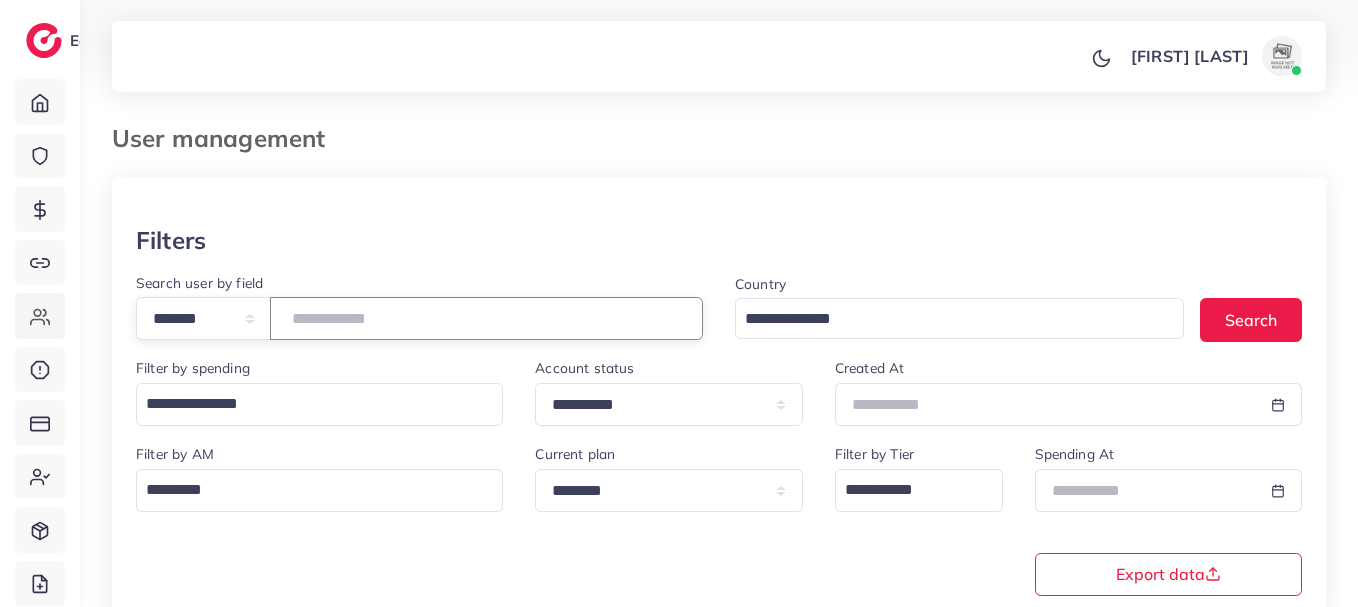 click at bounding box center [486, 318] 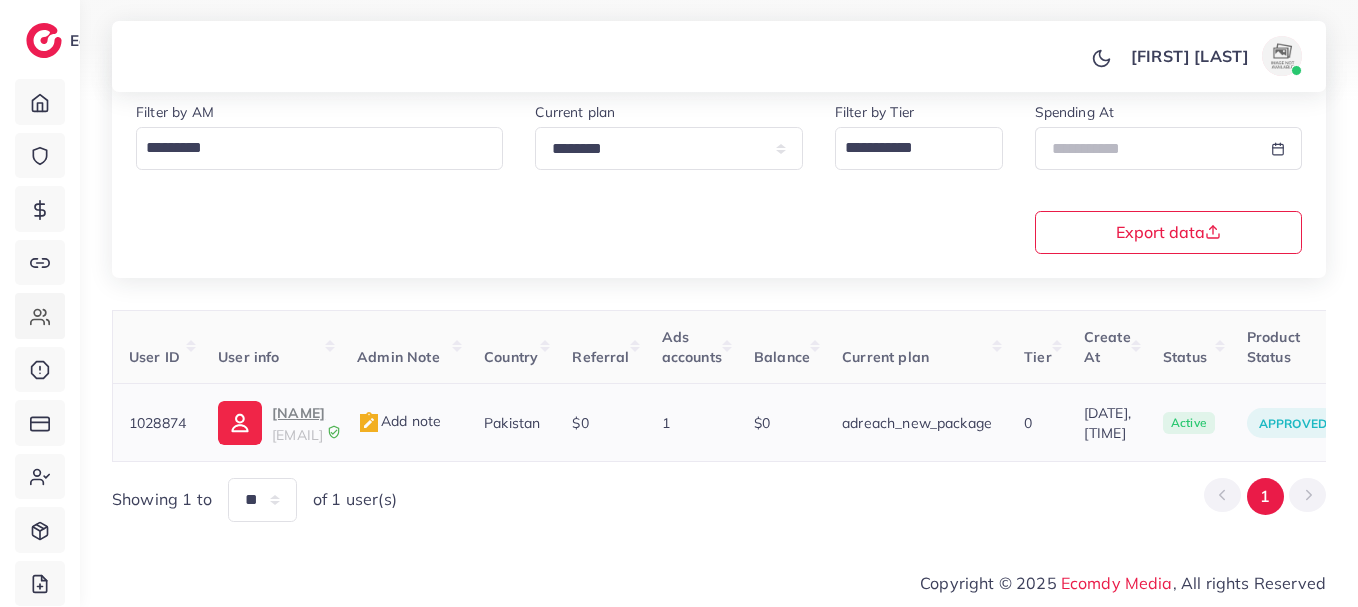 type on "*******" 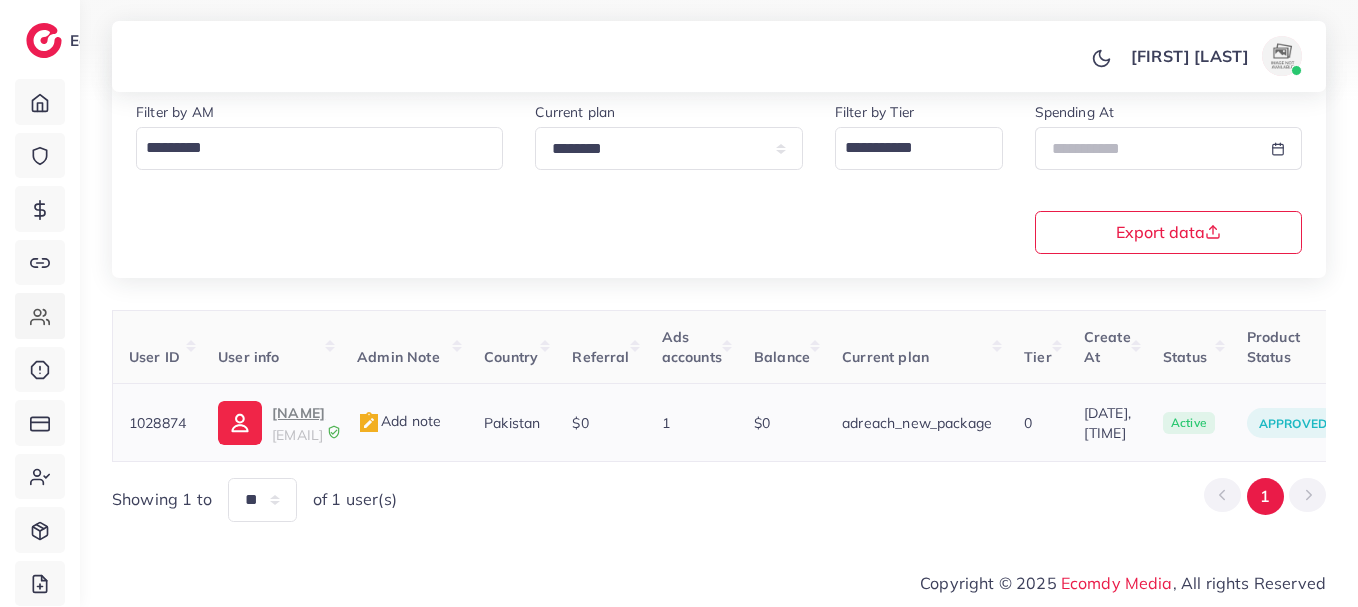 click on "SOHAIL" at bounding box center [298, 413] 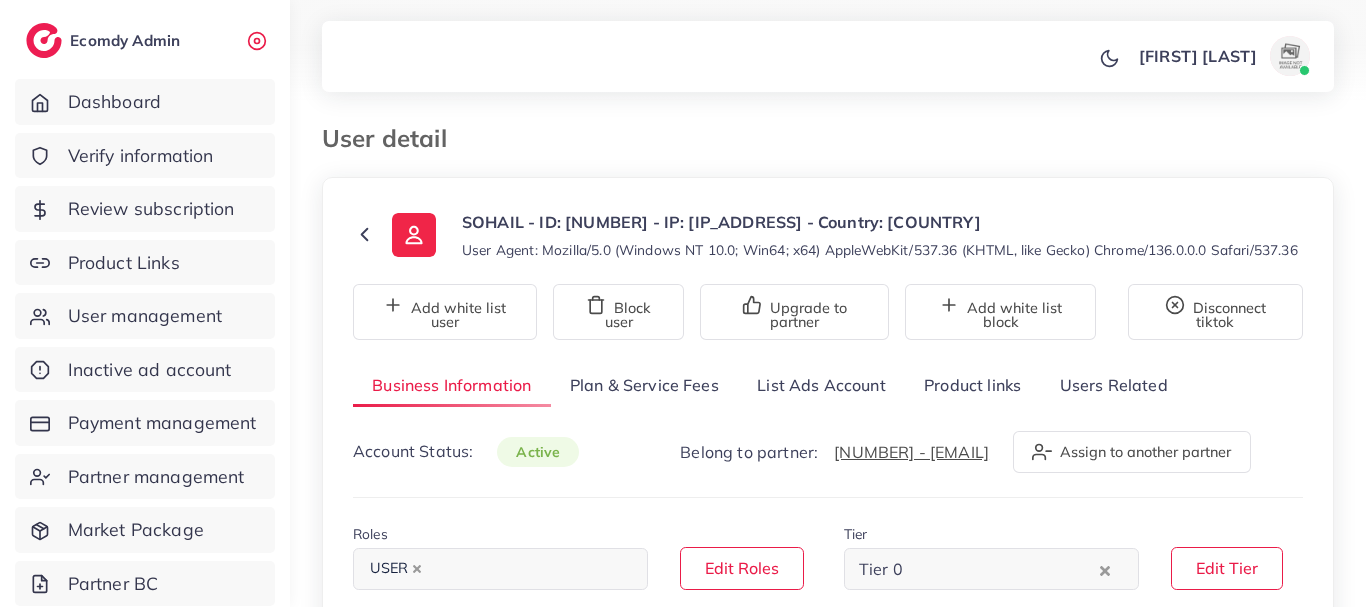 select on "********" 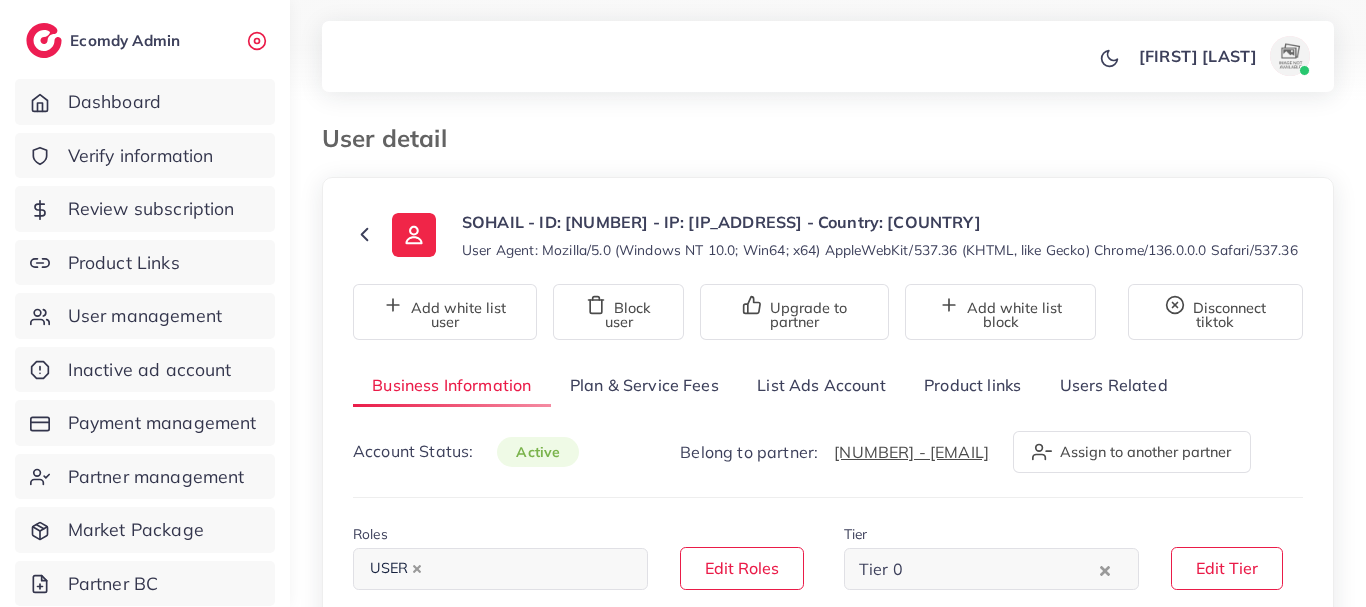 click on "List Ads Account" at bounding box center [821, 385] 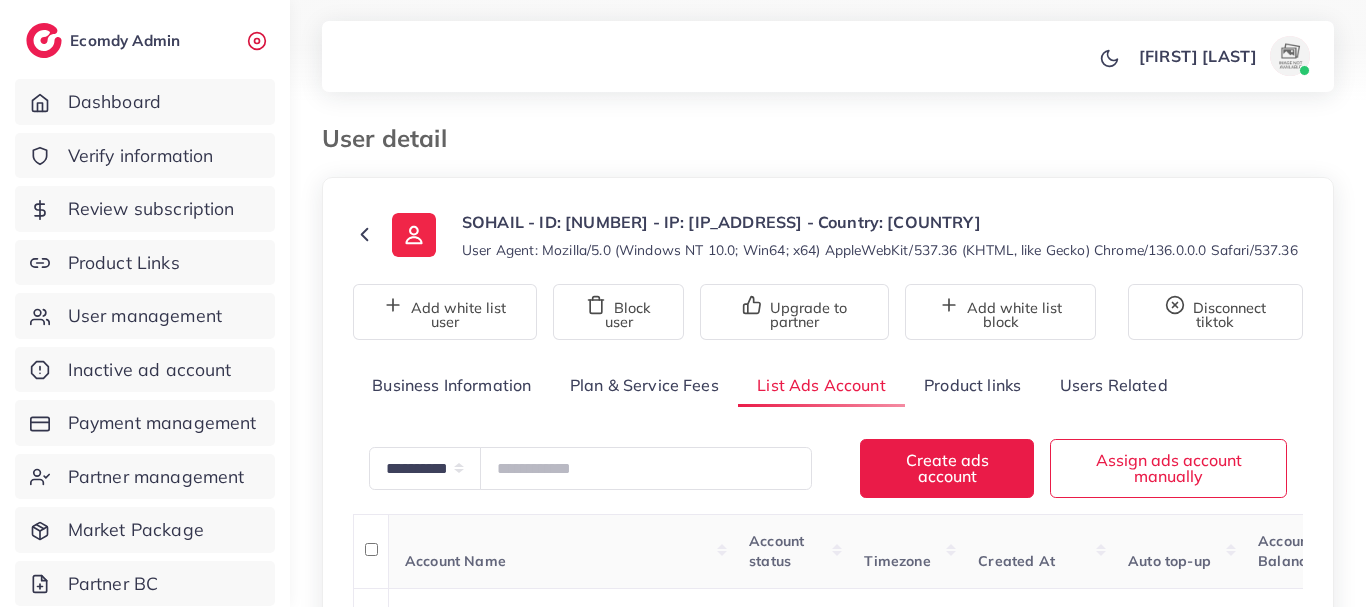 click 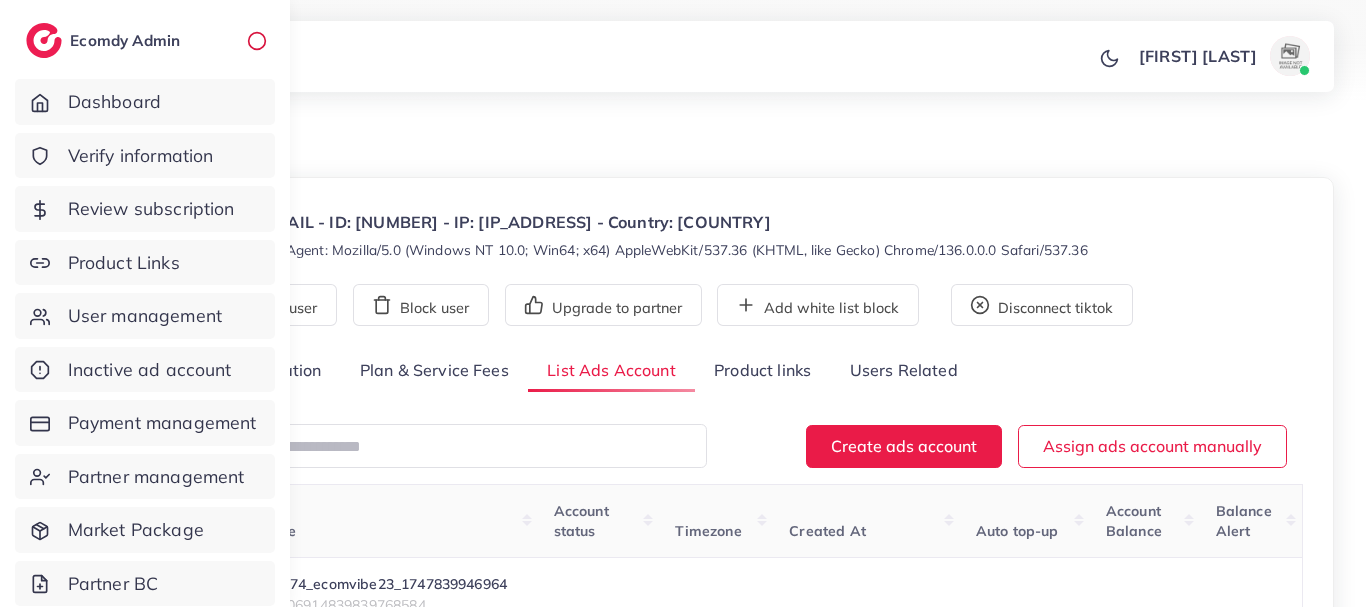click 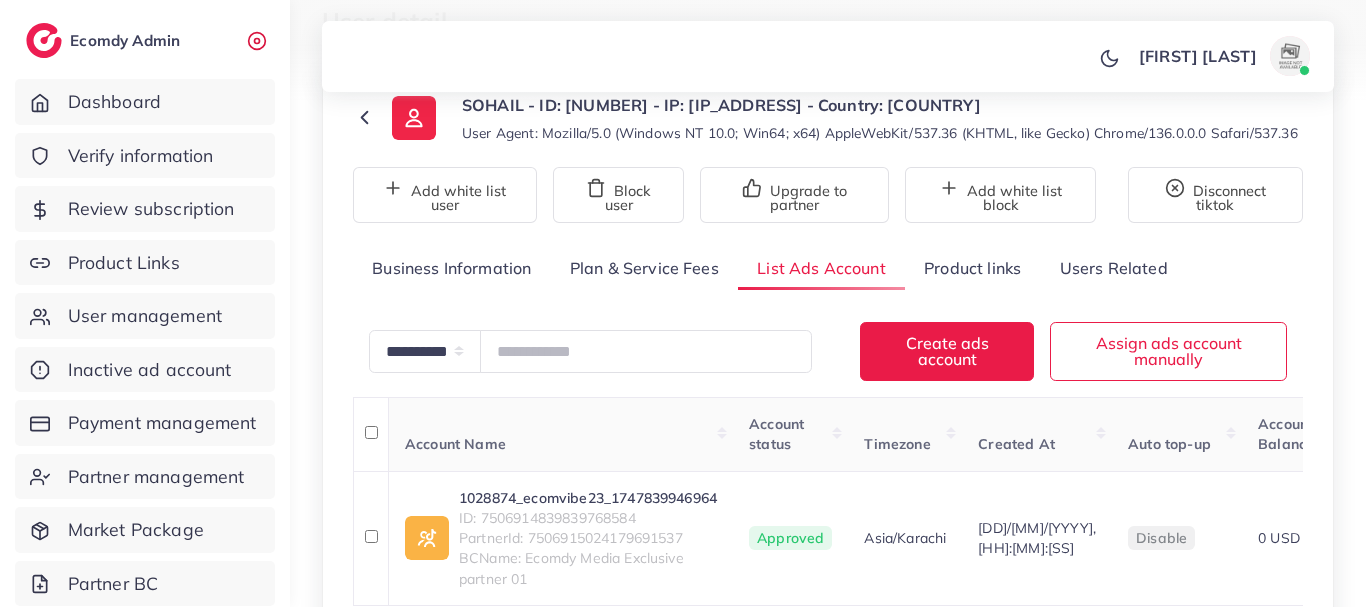 scroll, scrollTop: 120, scrollLeft: 0, axis: vertical 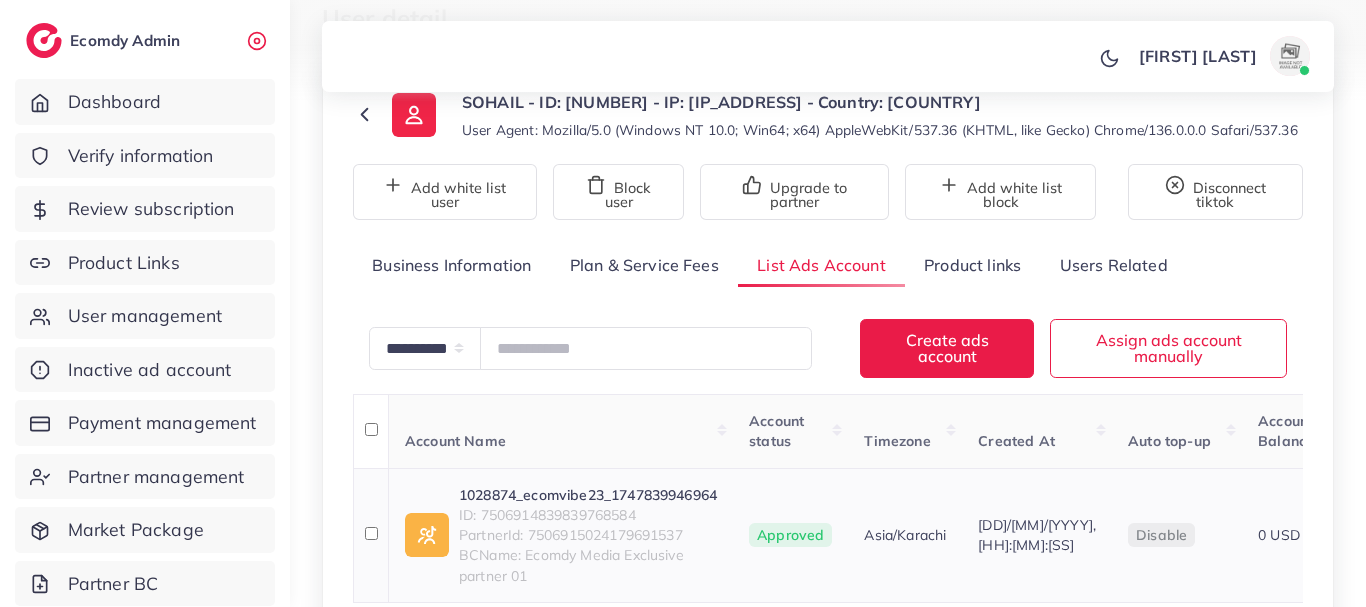 click on "1028874_ecomvibe23_1747839946964" at bounding box center [588, 495] 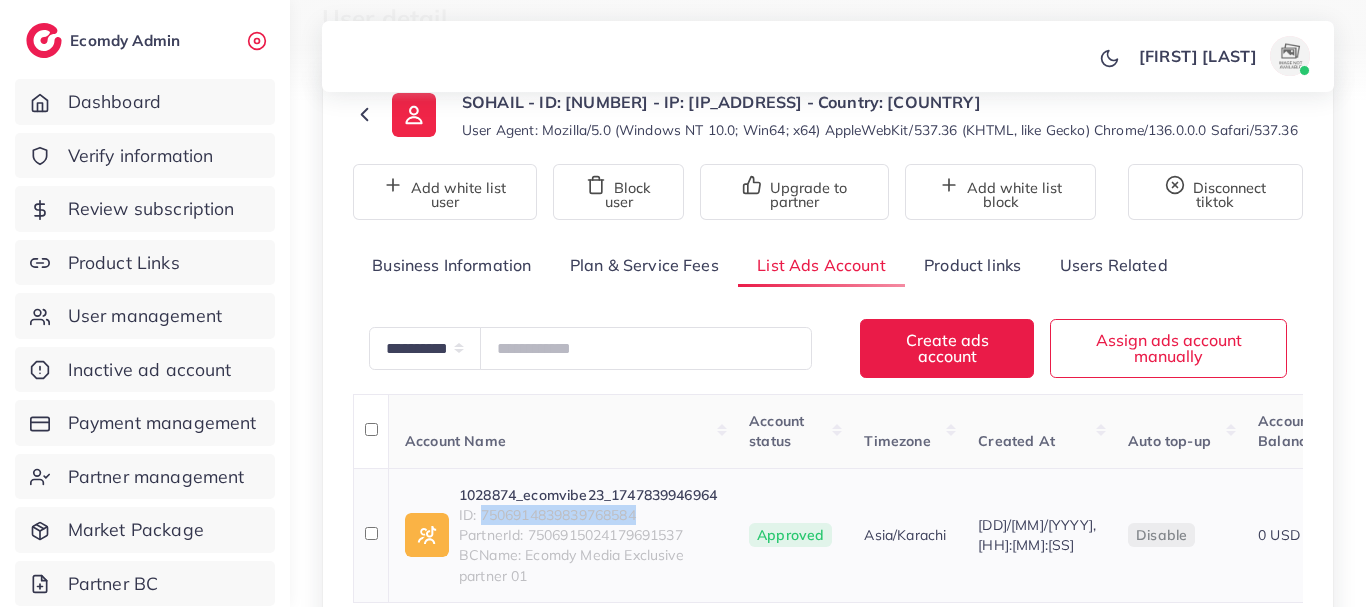 drag, startPoint x: 480, startPoint y: 535, endPoint x: 654, endPoint y: 537, distance: 174.01149 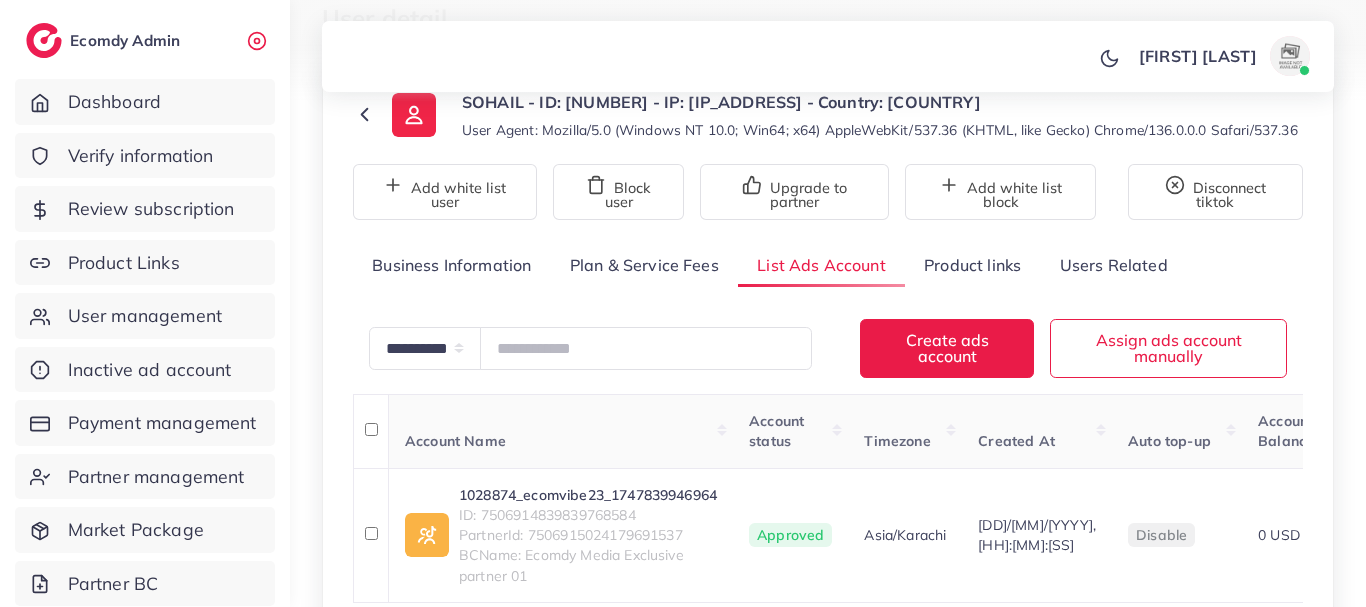 click 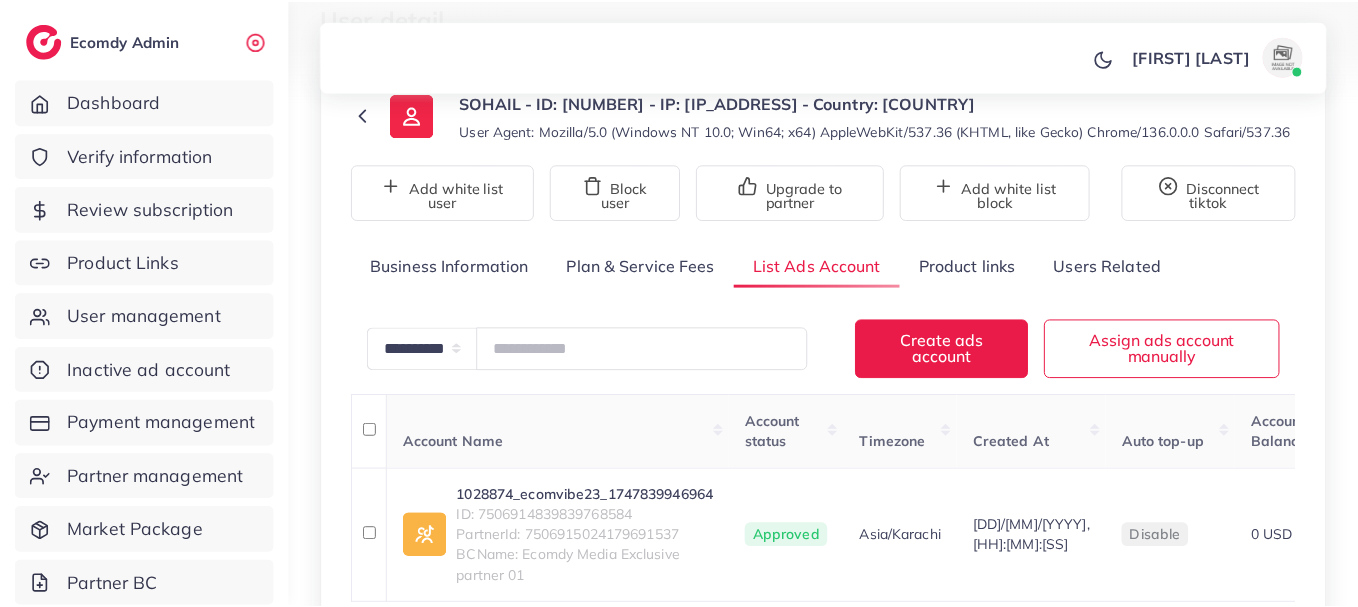 scroll, scrollTop: 0, scrollLeft: 0, axis: both 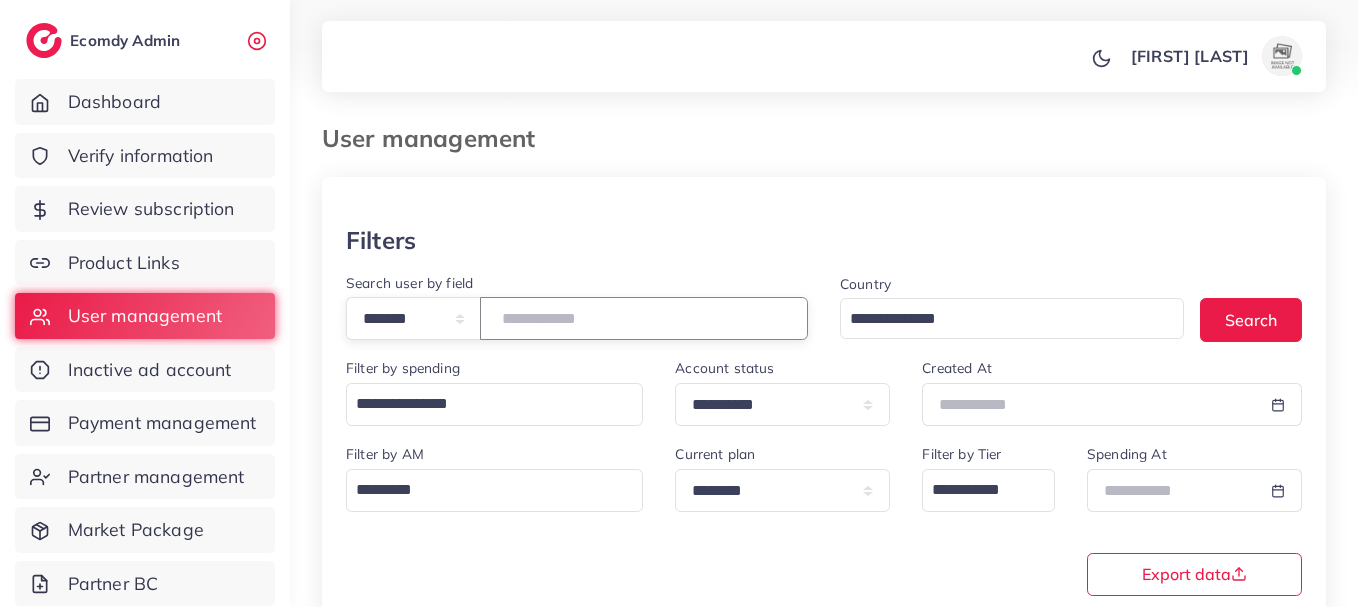 click at bounding box center [644, 318] 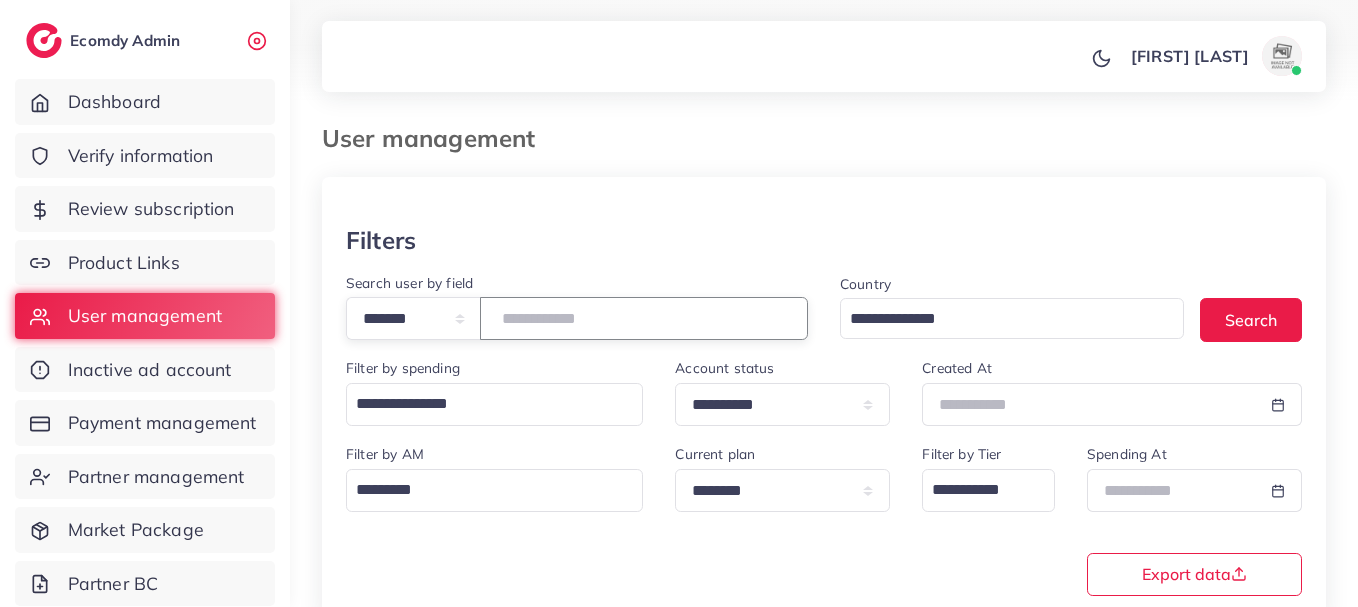 scroll, scrollTop: 350, scrollLeft: 0, axis: vertical 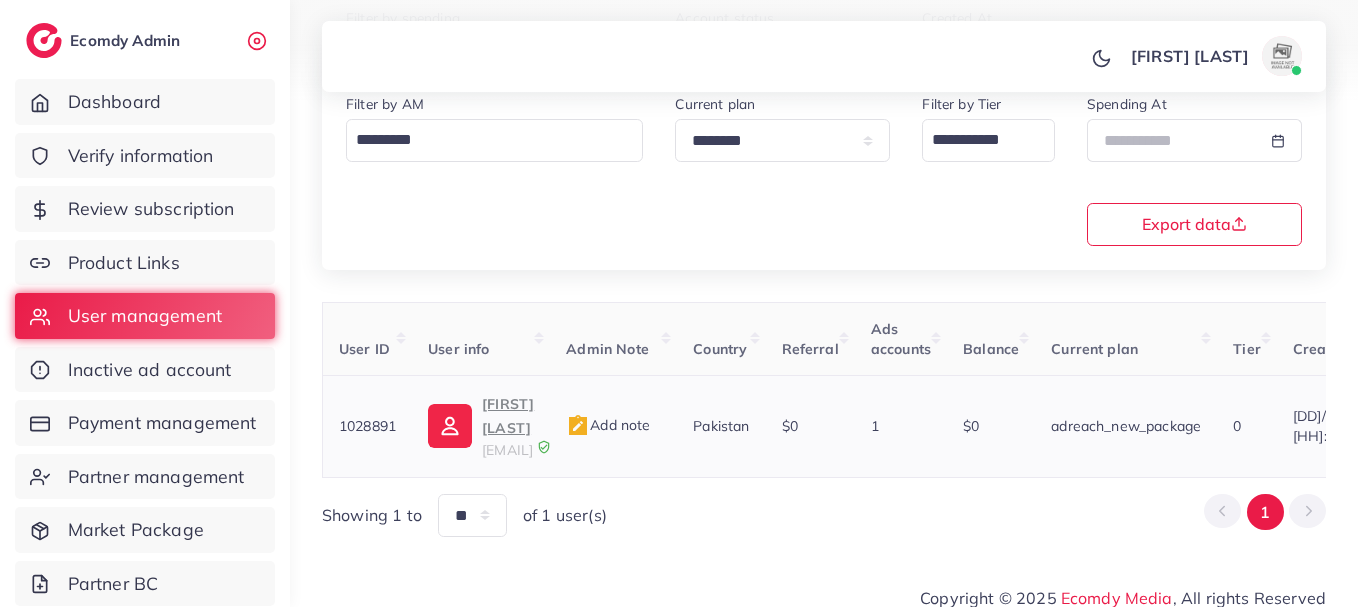 click on "Muhammad Aneeq" at bounding box center (508, 416) 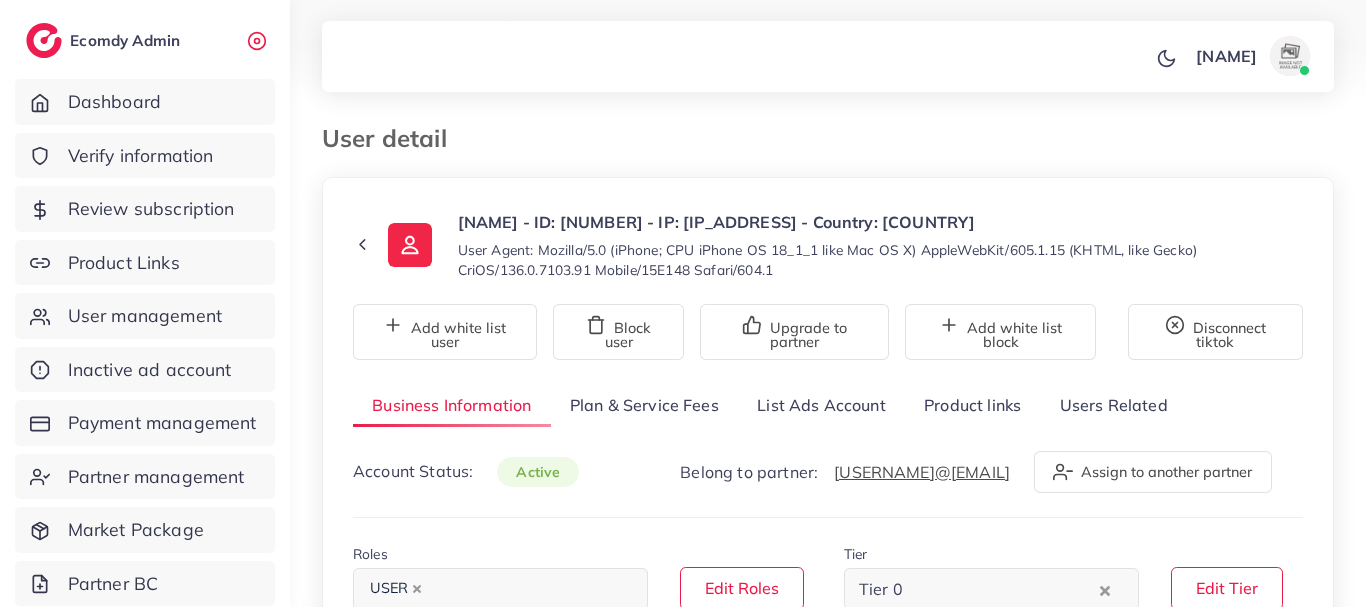 select on "********" 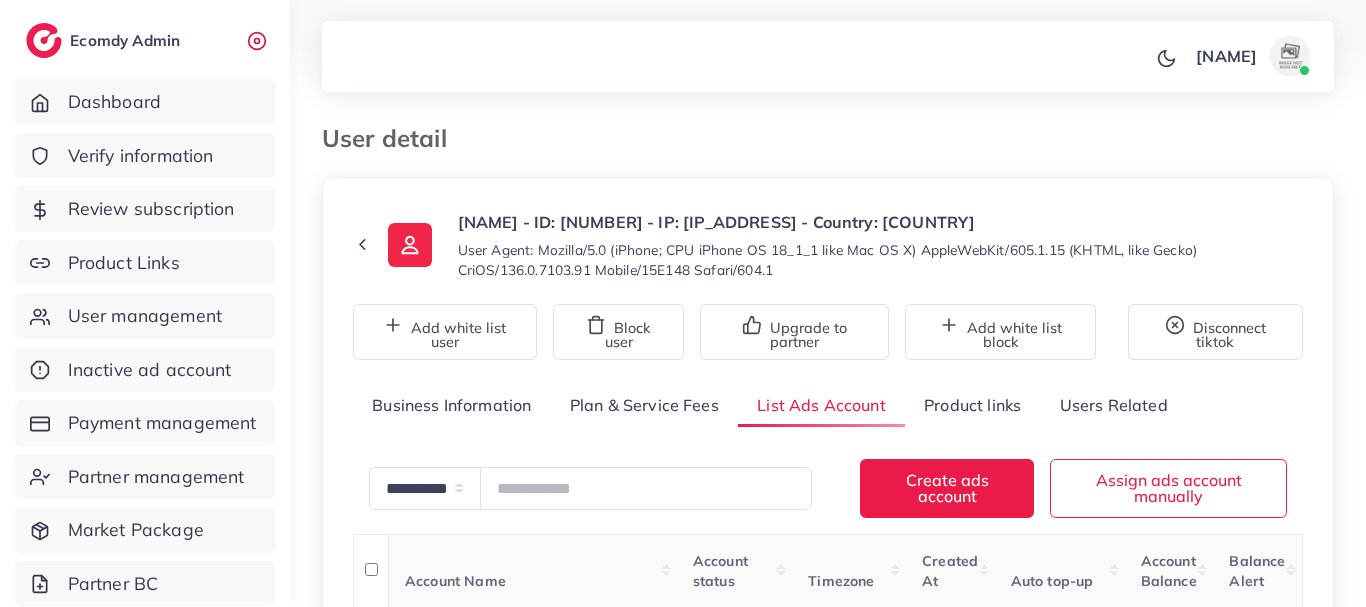 click 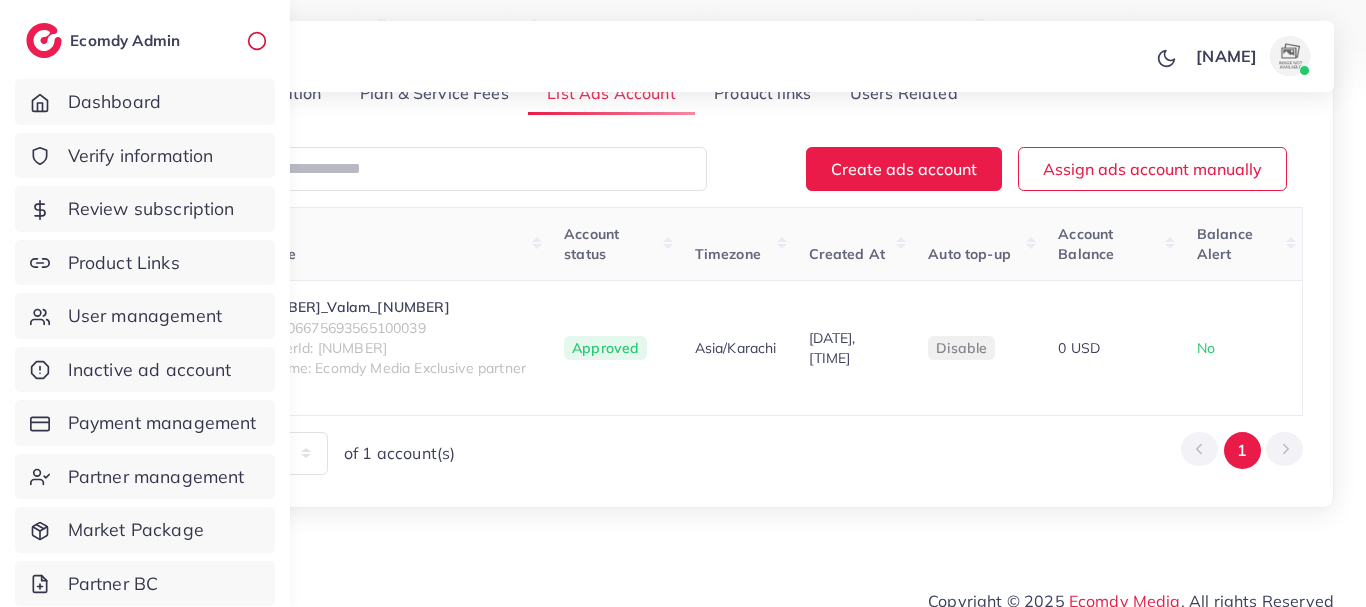 scroll, scrollTop: 316, scrollLeft: 0, axis: vertical 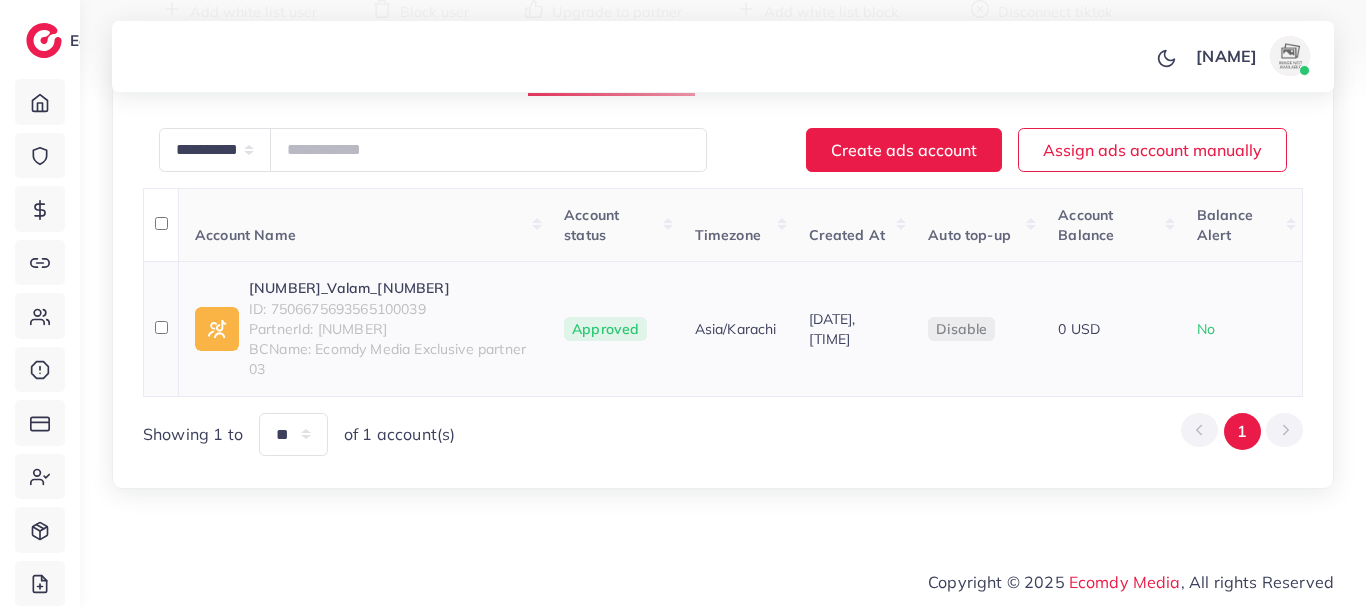 click on "1028891_Valam_1747784585541" at bounding box center [390, 288] 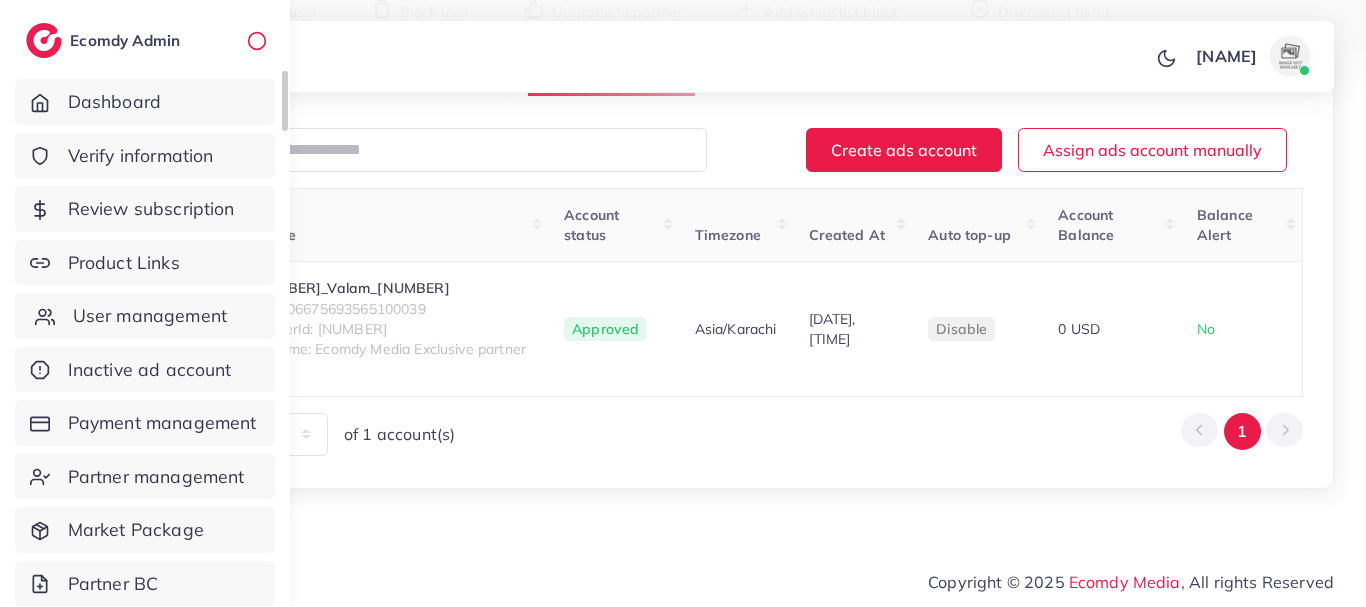 click on "User management" at bounding box center [150, 316] 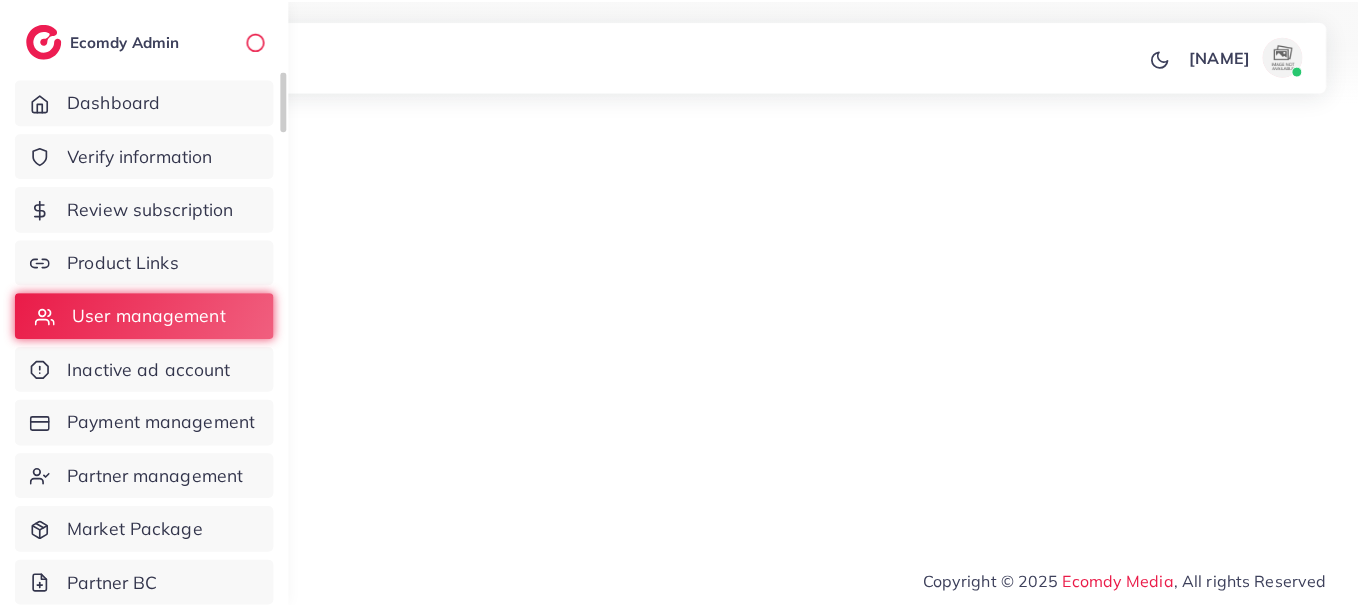 scroll, scrollTop: 0, scrollLeft: 0, axis: both 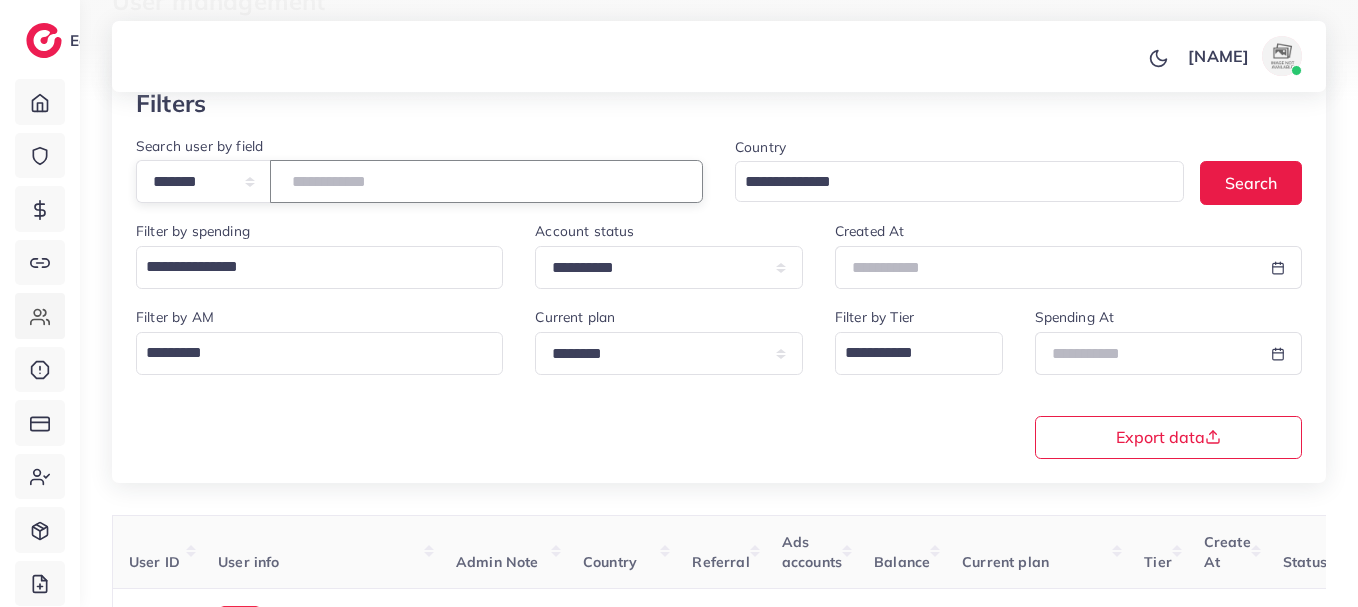 click at bounding box center (486, 181) 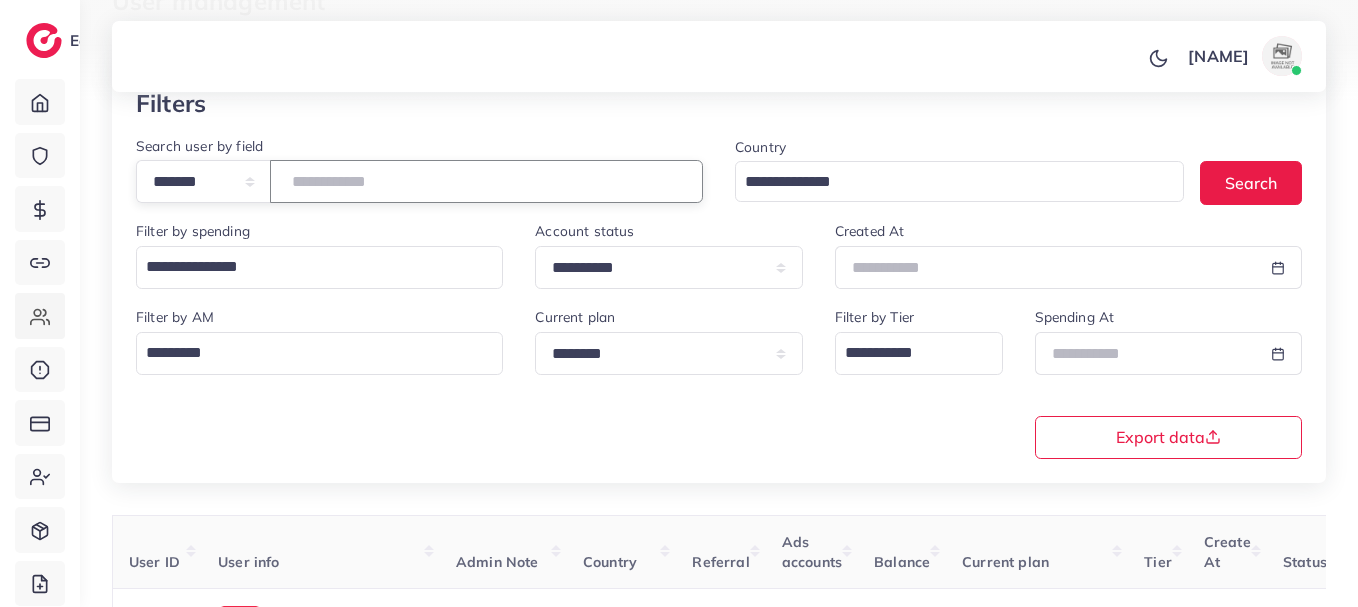 type on "*******" 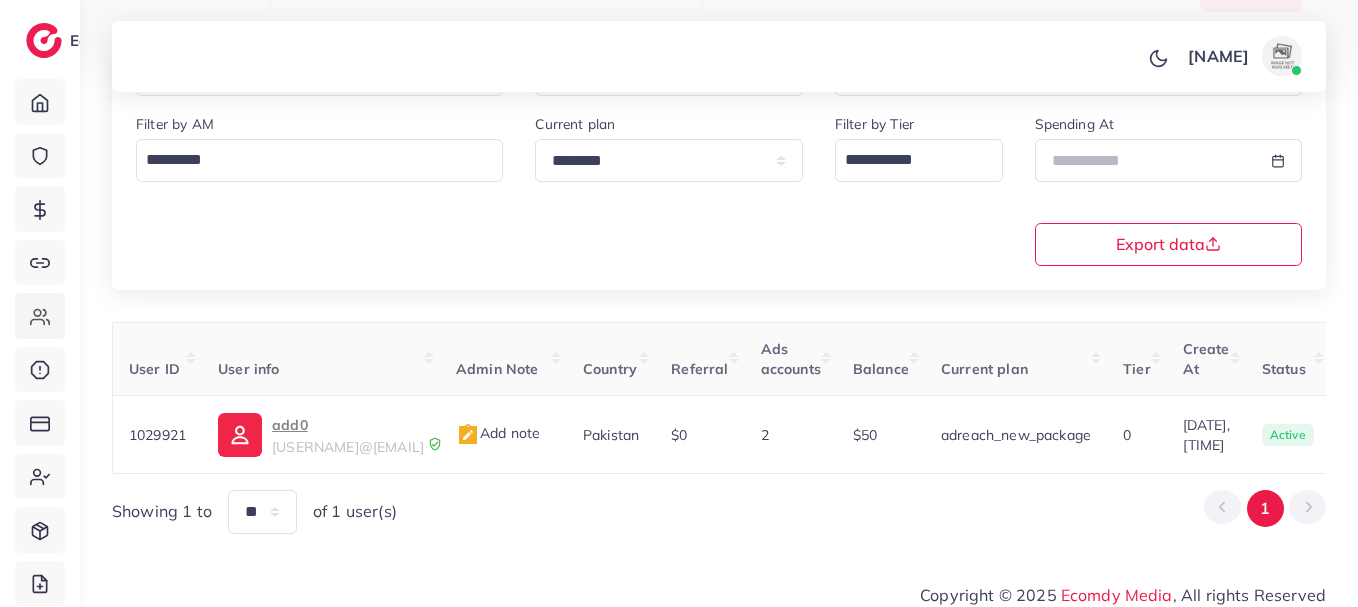 scroll, scrollTop: 350, scrollLeft: 0, axis: vertical 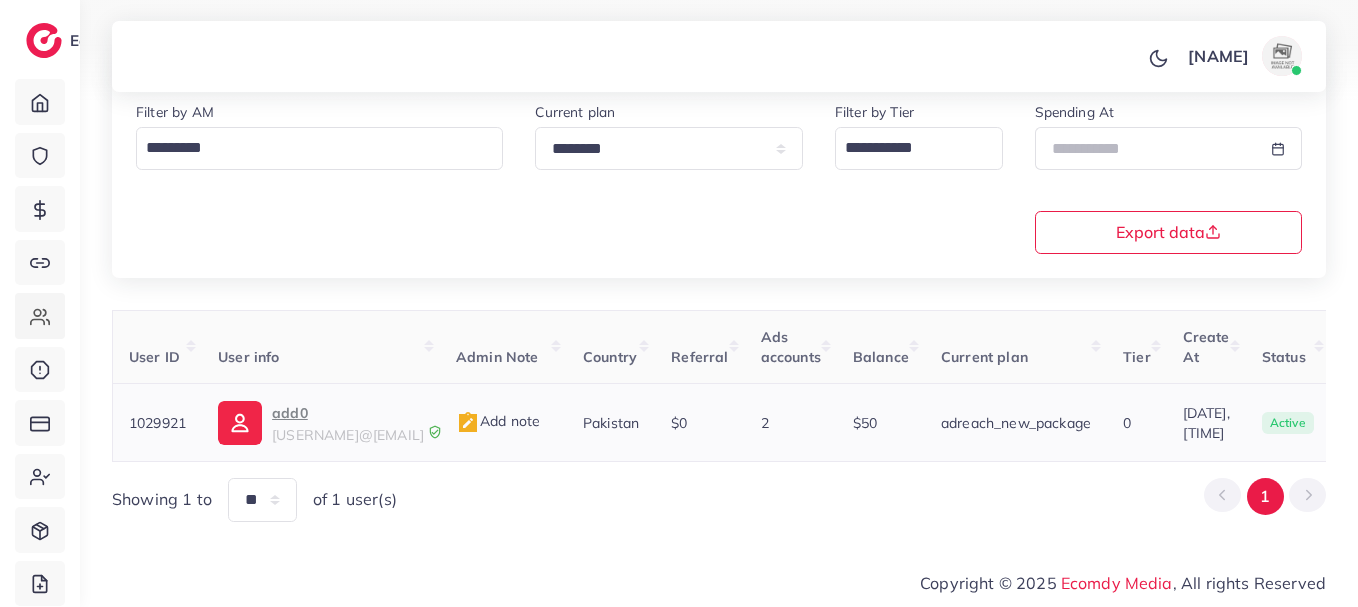 click on "add0" at bounding box center [348, 413] 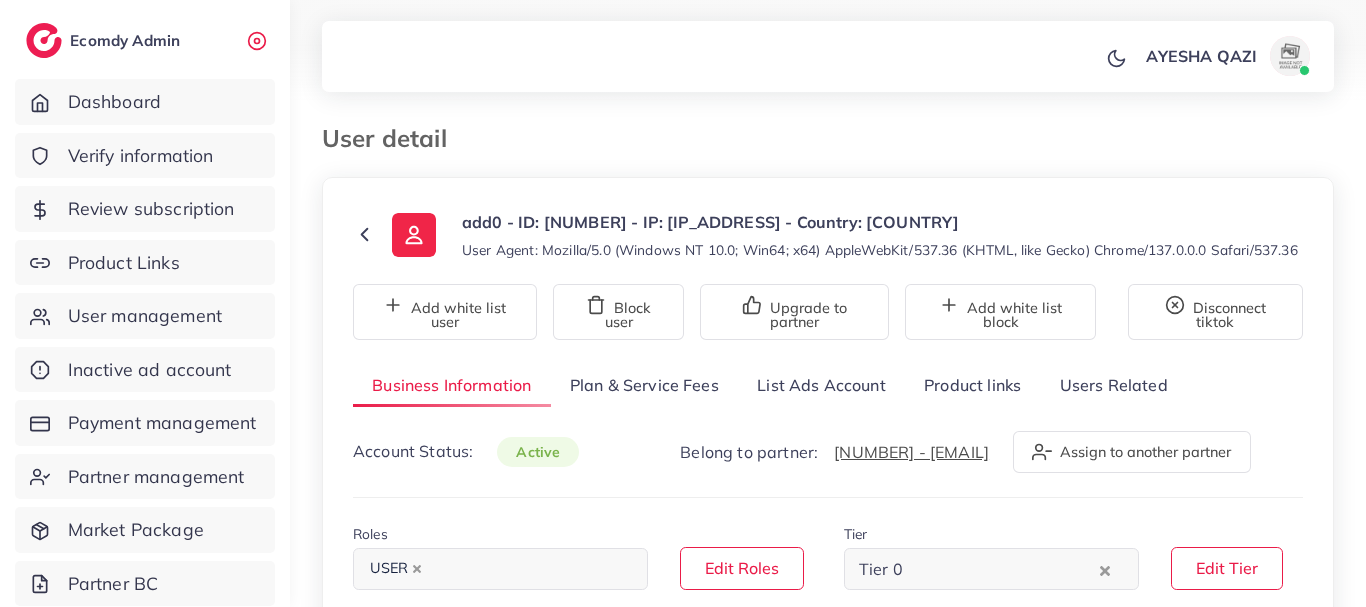 select on "********" 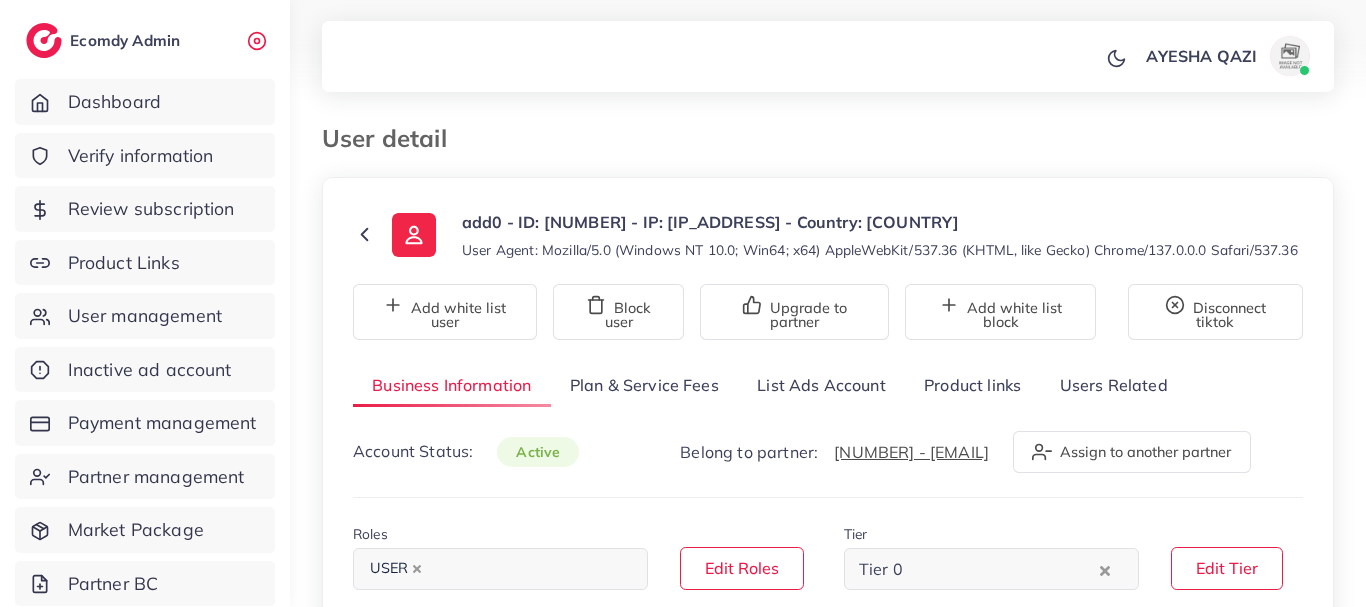 click on "Product links" at bounding box center (972, 385) 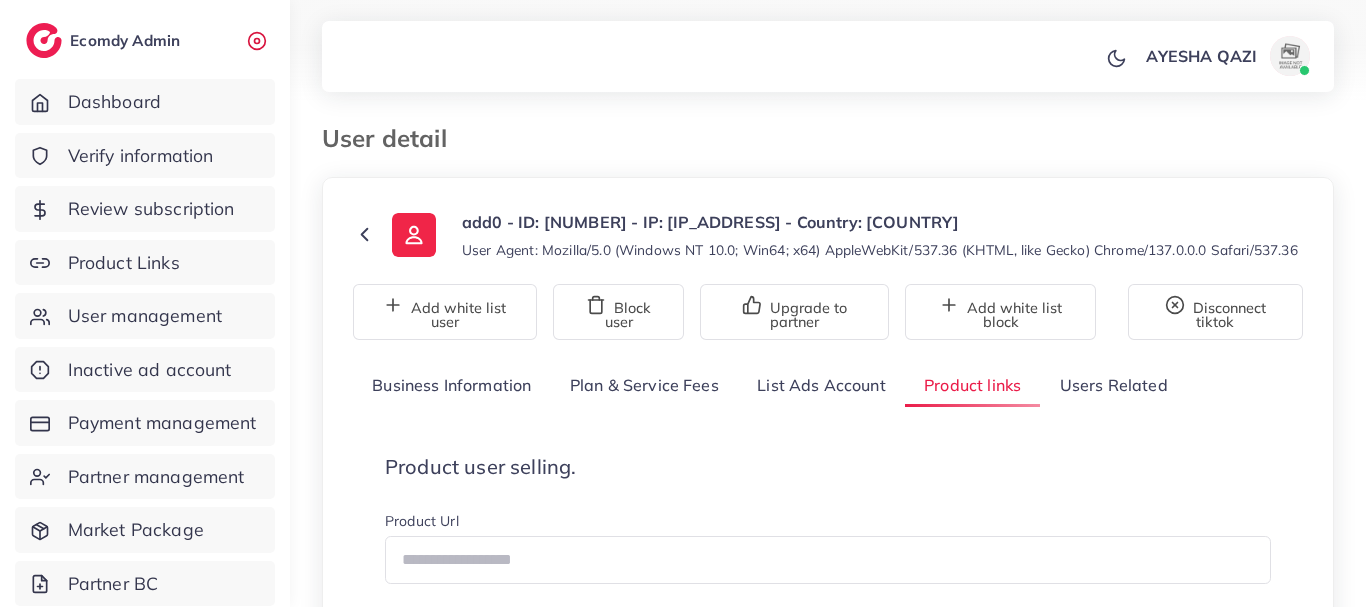 click 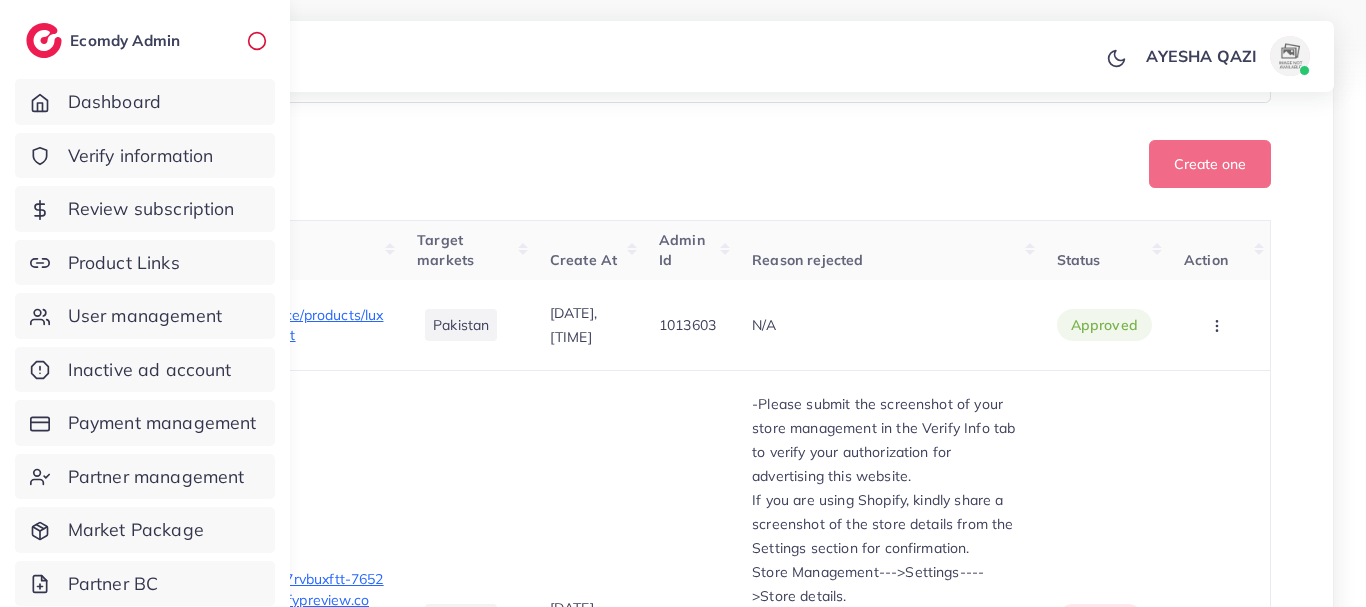 scroll, scrollTop: 600, scrollLeft: 0, axis: vertical 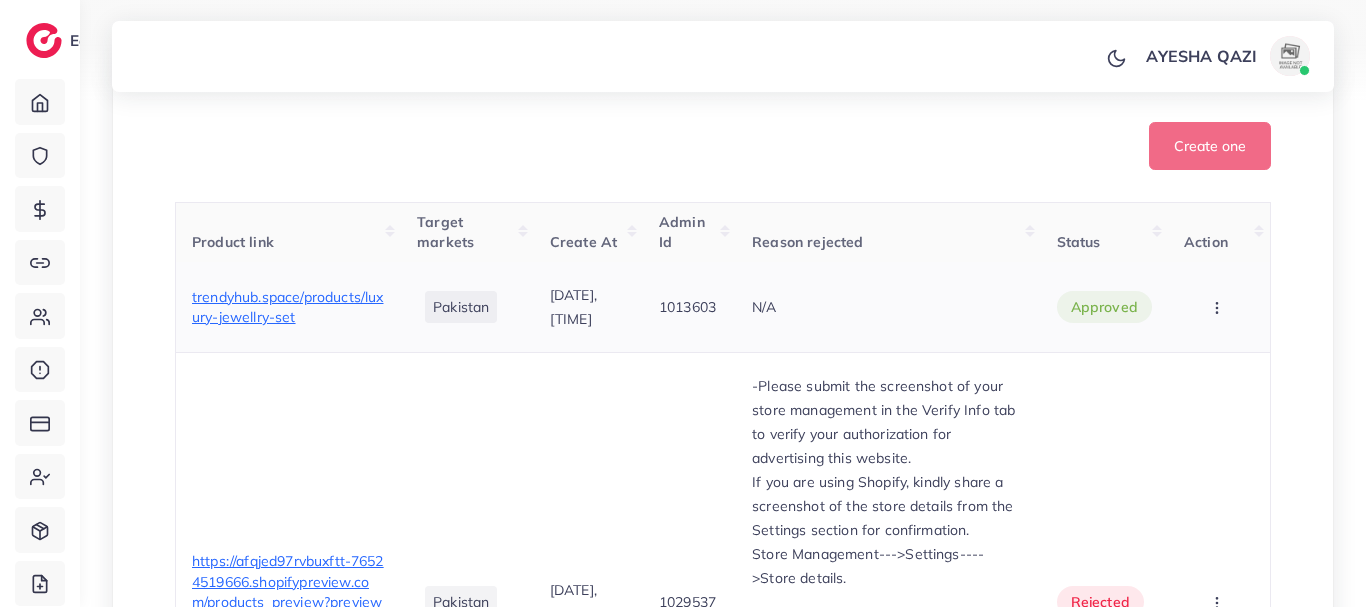 click on "trendyhub.space/products/luxury-jewellry-set" at bounding box center (287, 307) 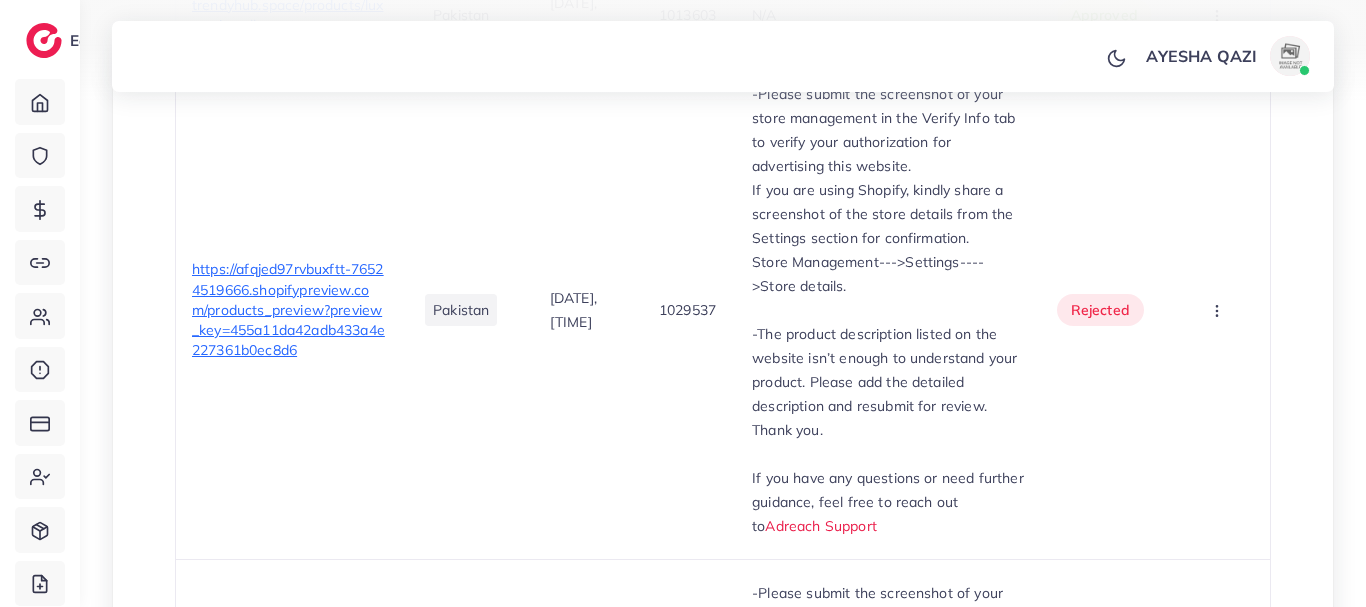 scroll, scrollTop: 920, scrollLeft: 0, axis: vertical 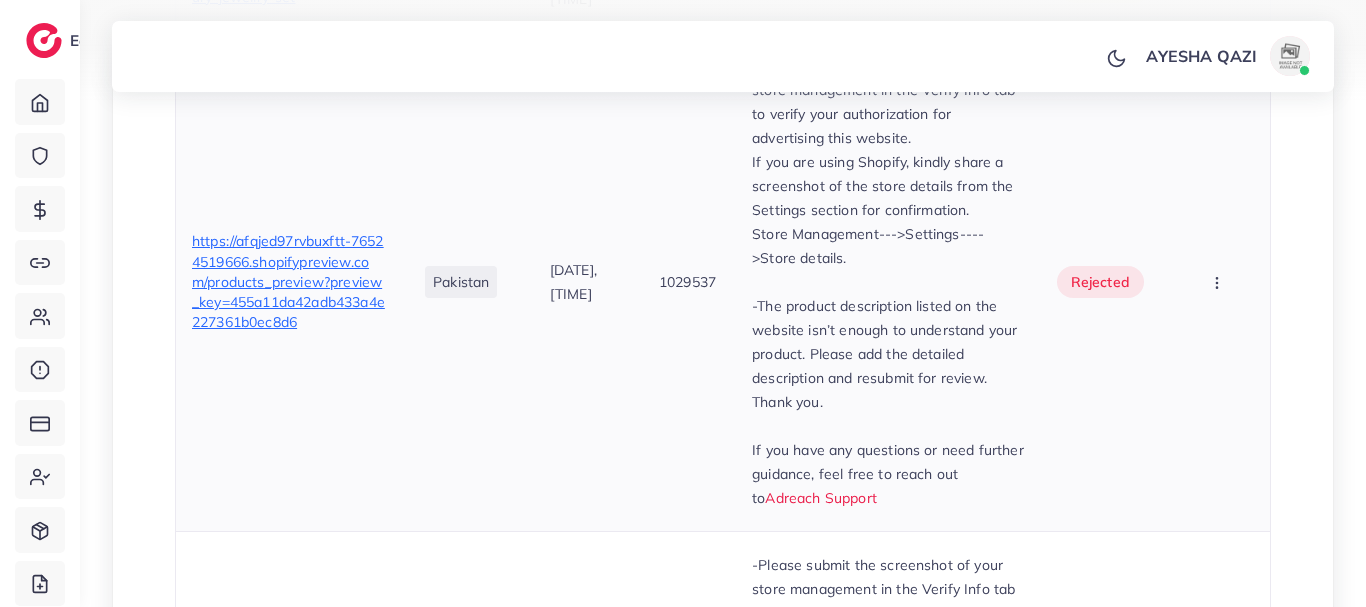 click on "https://afqjed97rvbuxftt-76524519666.shopifypreview.com/products_preview?preview_key=455a11da42adb433a4e227361b0ec8d6" at bounding box center (288, 281) 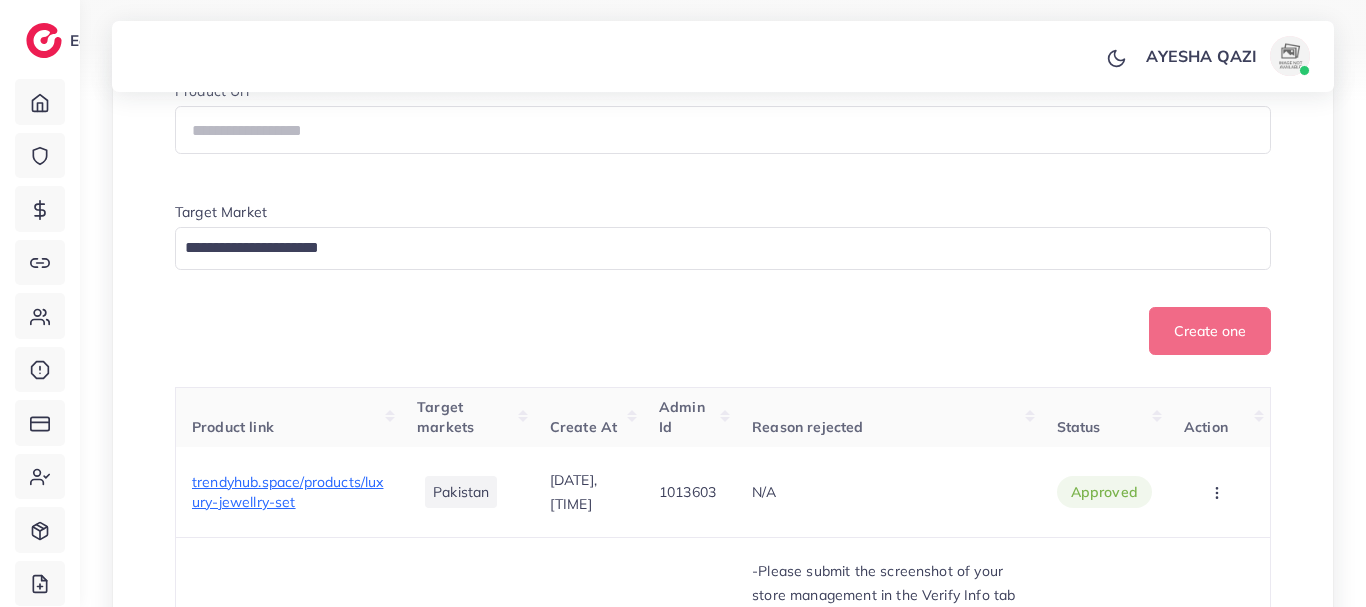 scroll, scrollTop: 560, scrollLeft: 0, axis: vertical 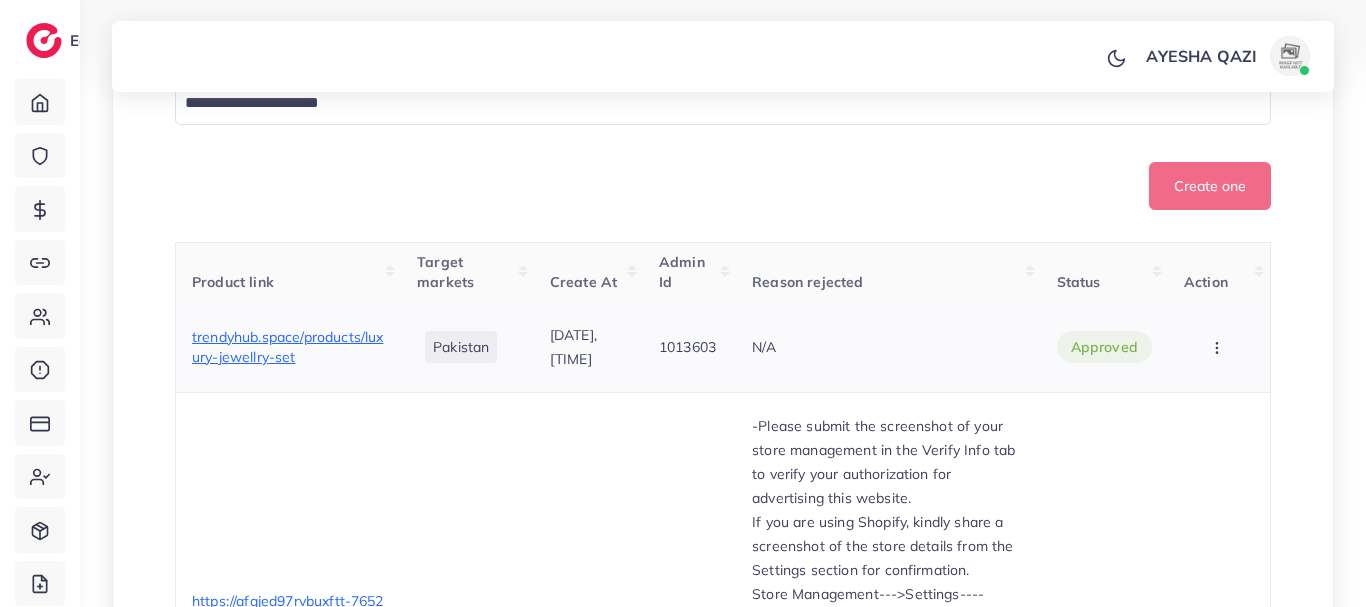 click on "trendyhub.space/products/luxury-jewellry-set" at bounding box center (287, 347) 